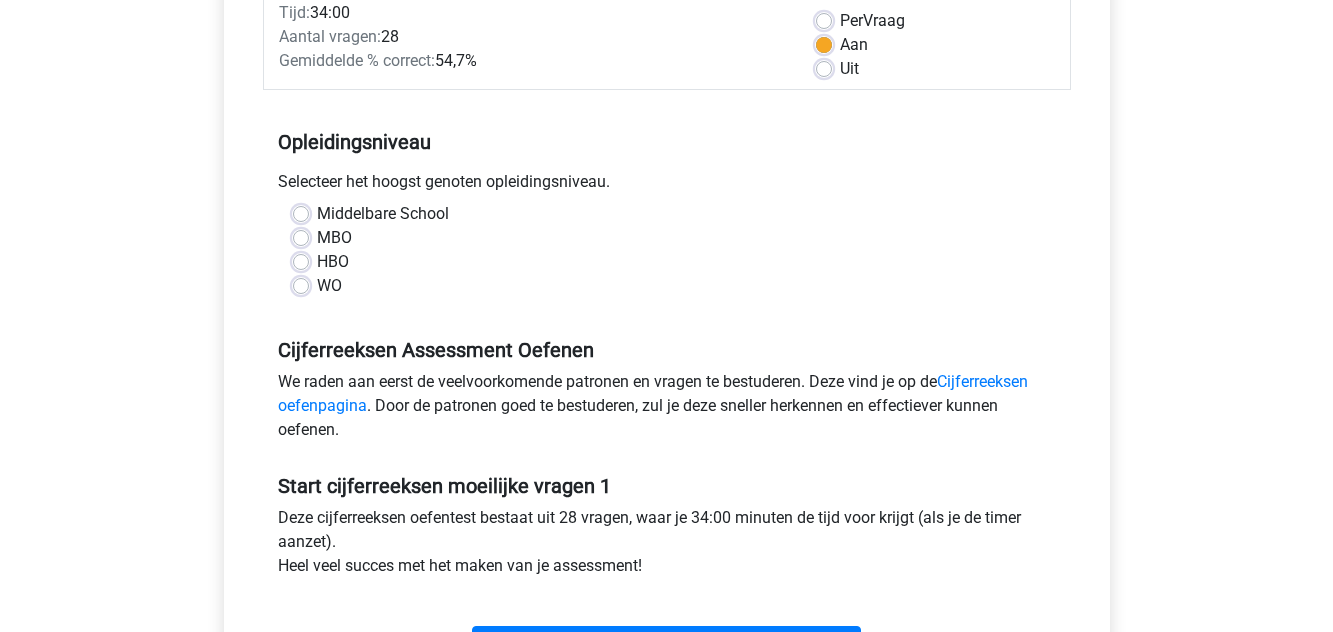 scroll, scrollTop: 300, scrollLeft: 0, axis: vertical 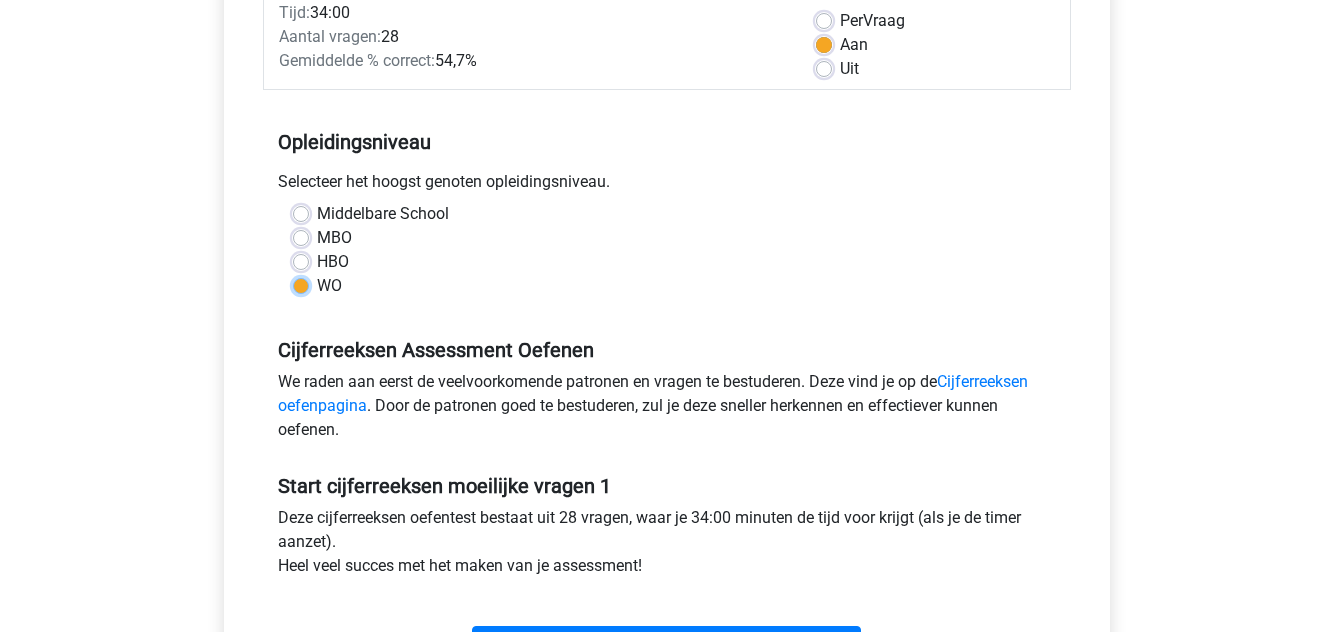 click on "WO" at bounding box center (301, 284) 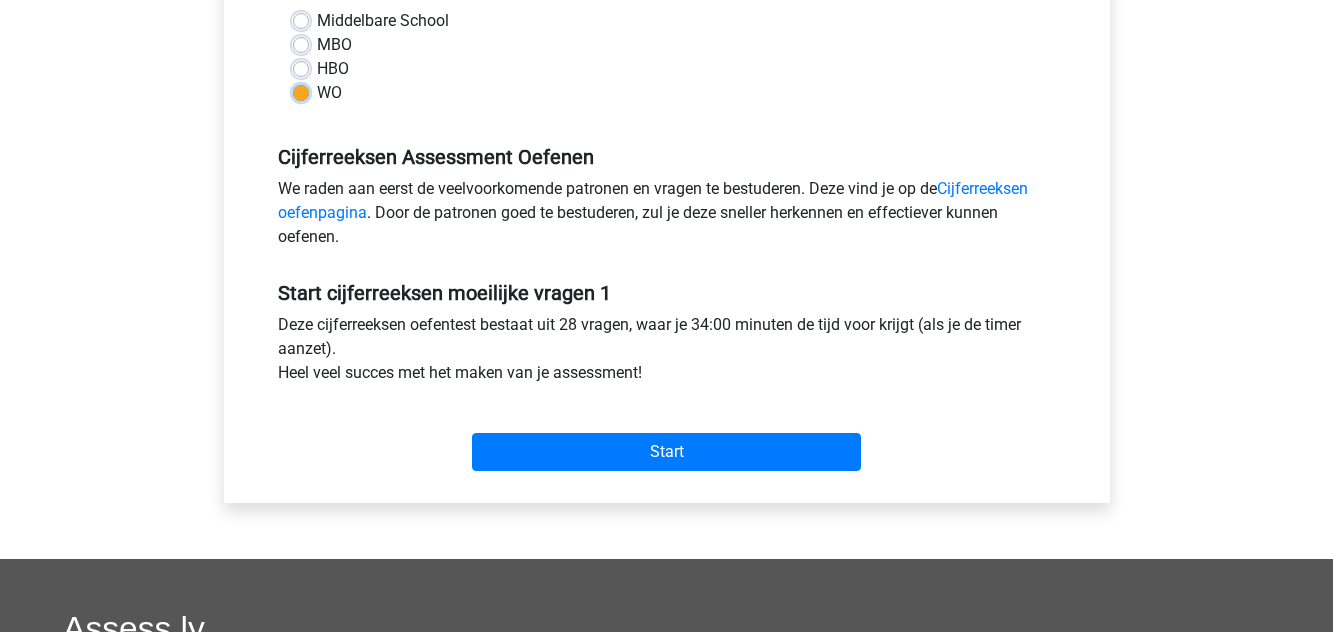 scroll, scrollTop: 500, scrollLeft: 0, axis: vertical 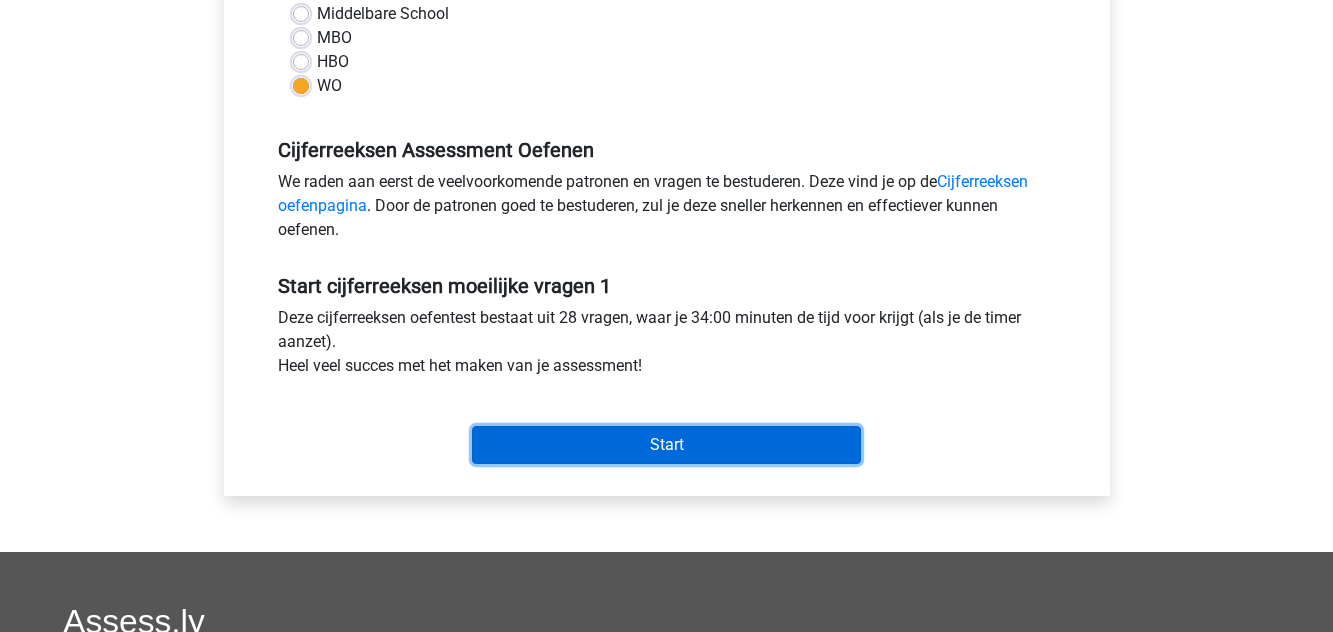 click on "Start" at bounding box center (666, 445) 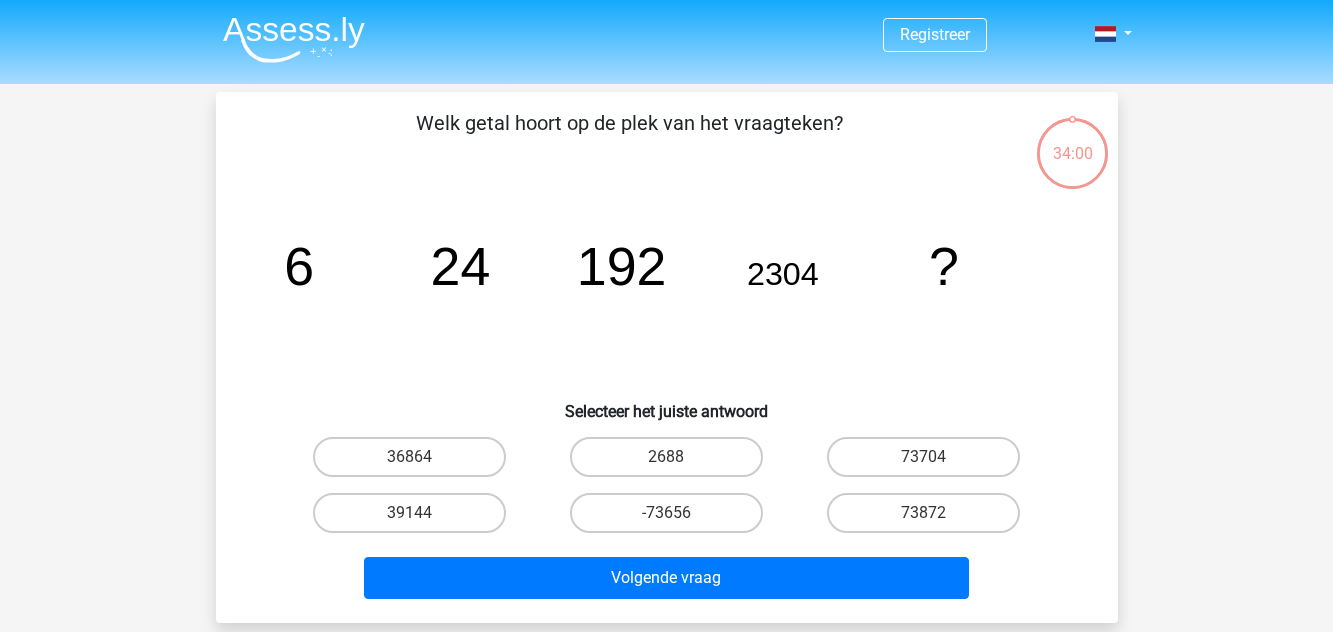 scroll, scrollTop: 0, scrollLeft: 0, axis: both 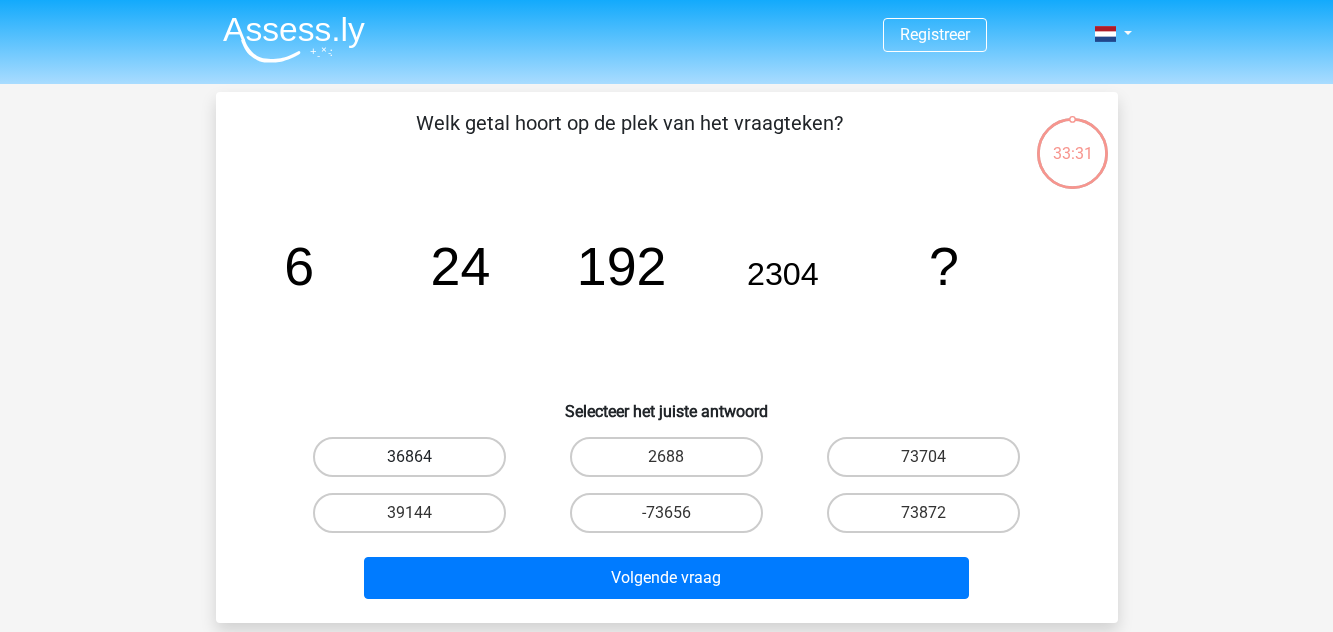 click on "36864" at bounding box center (409, 457) 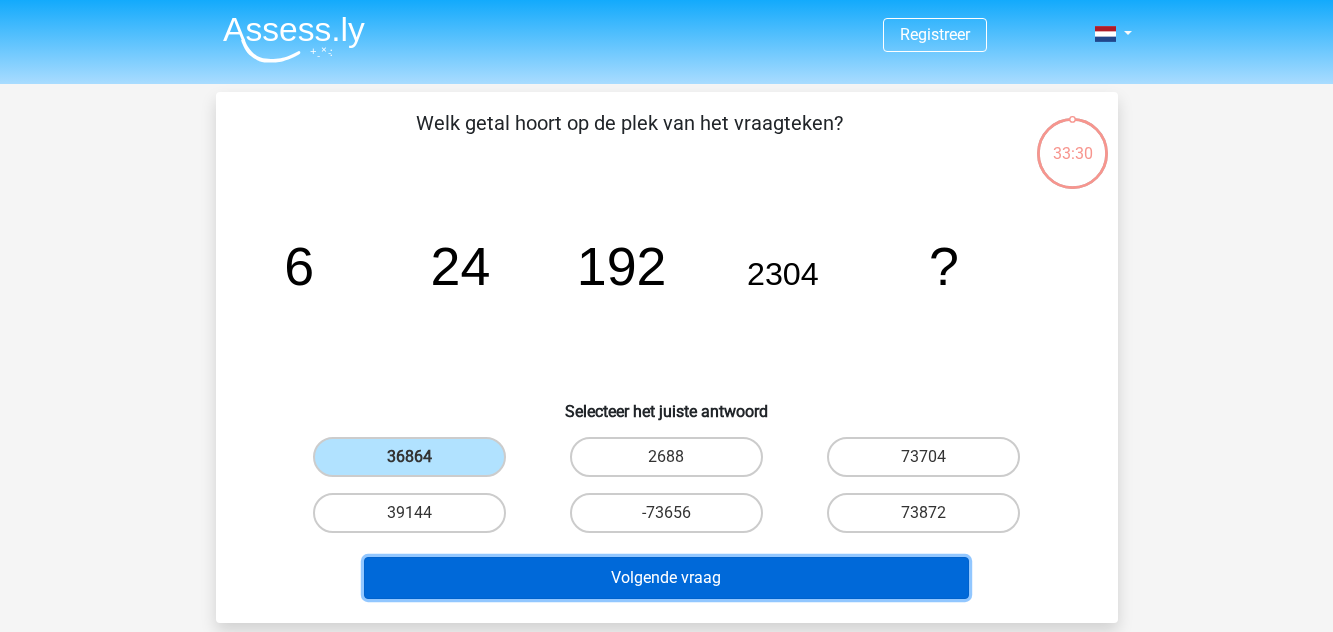 click on "Volgende vraag" at bounding box center [666, 578] 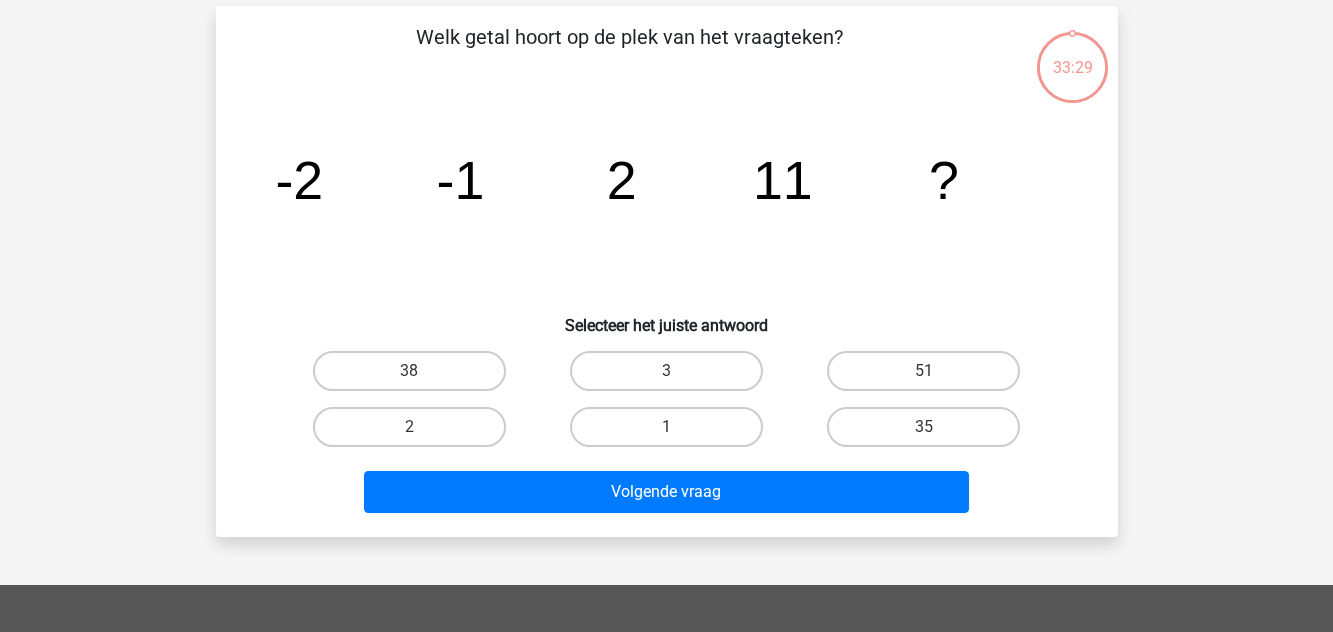 scroll, scrollTop: 92, scrollLeft: 0, axis: vertical 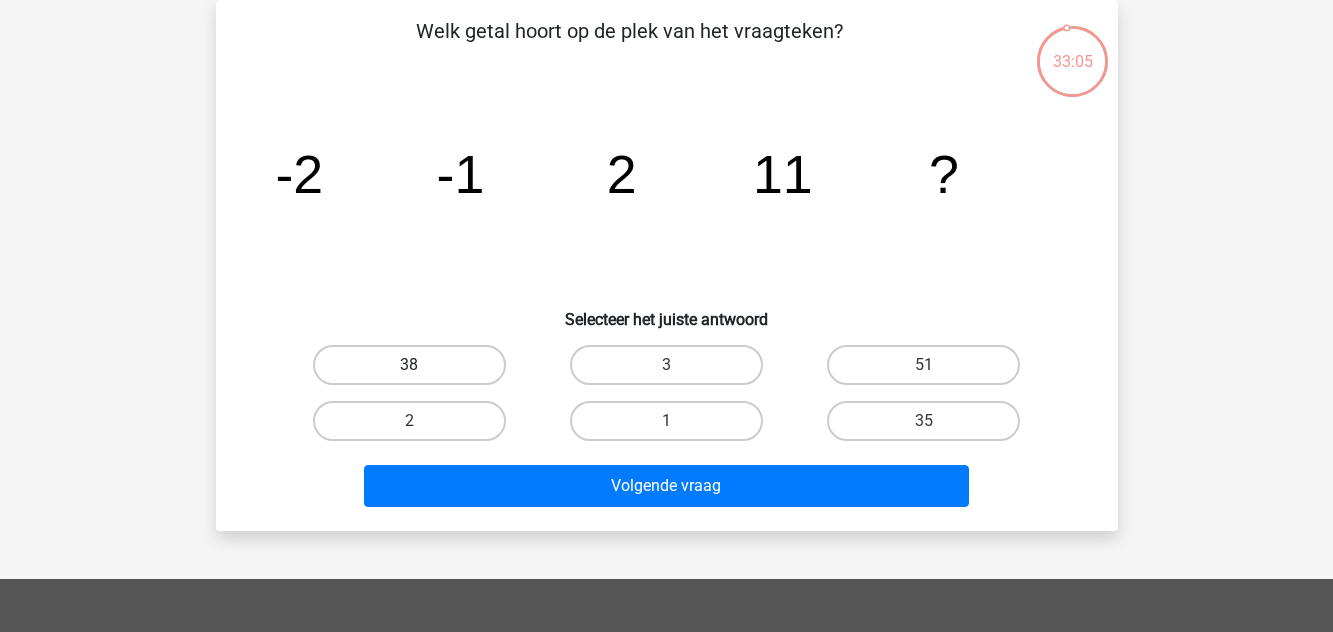 click on "38" at bounding box center [409, 365] 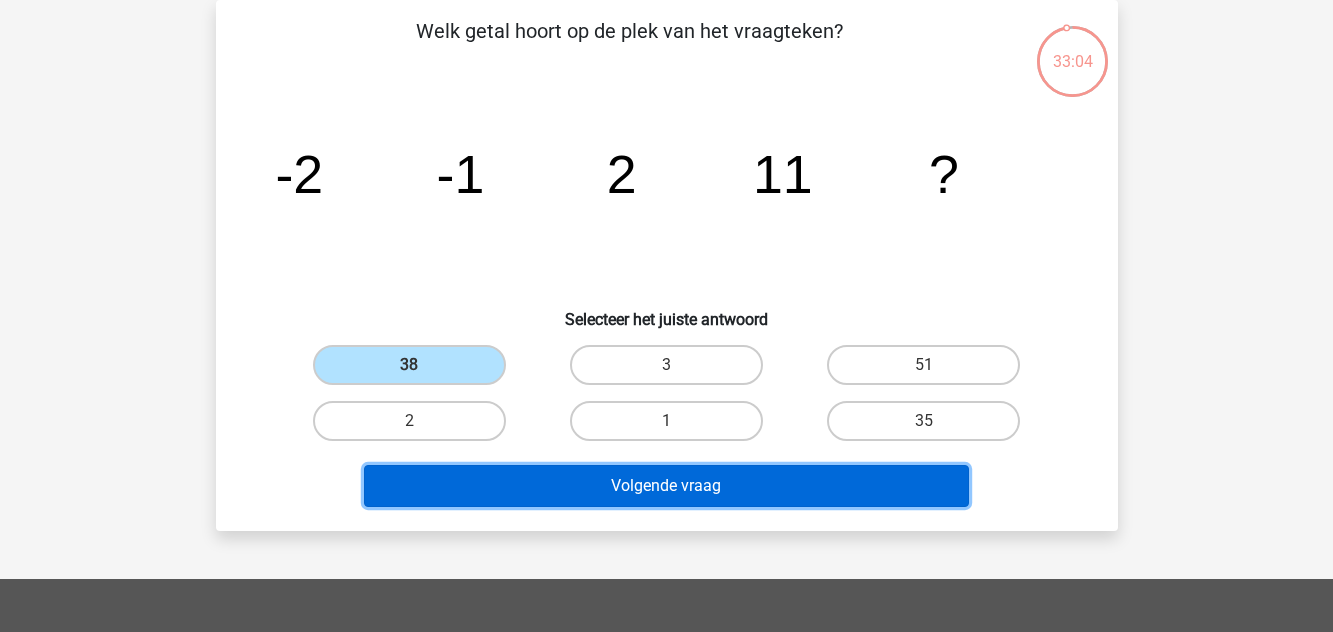 click on "Volgende vraag" at bounding box center [666, 486] 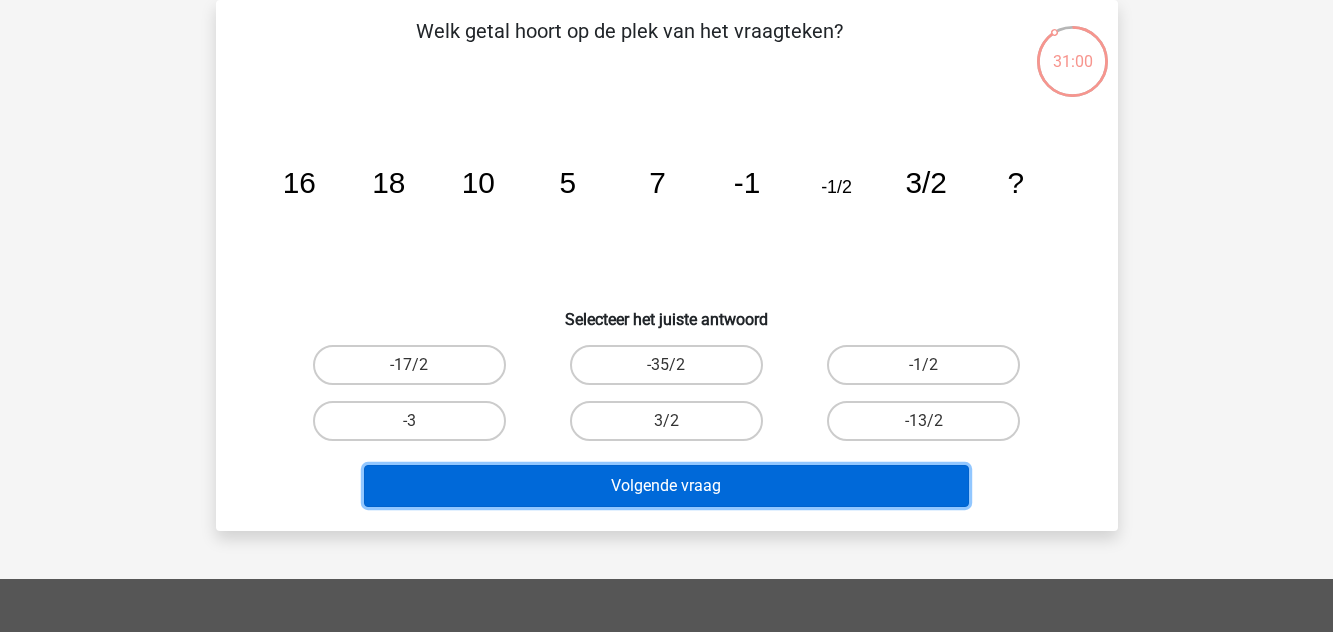 click on "Volgende vraag" at bounding box center [666, 486] 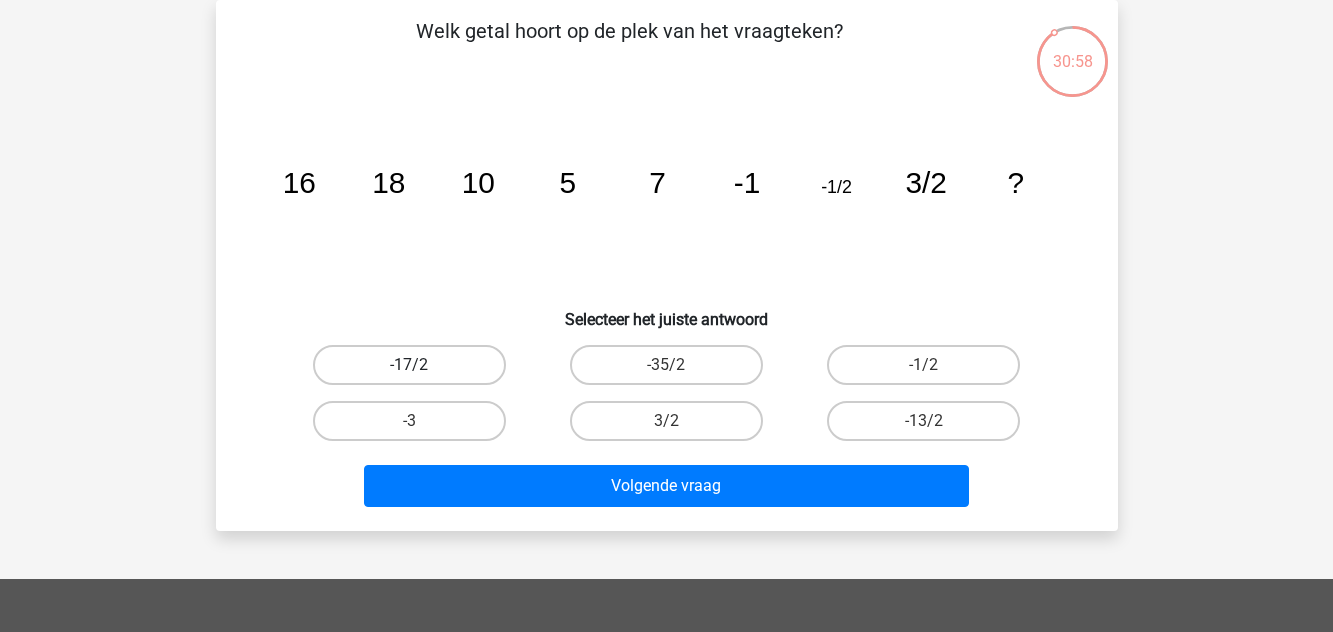 click on "-17/2" at bounding box center [409, 365] 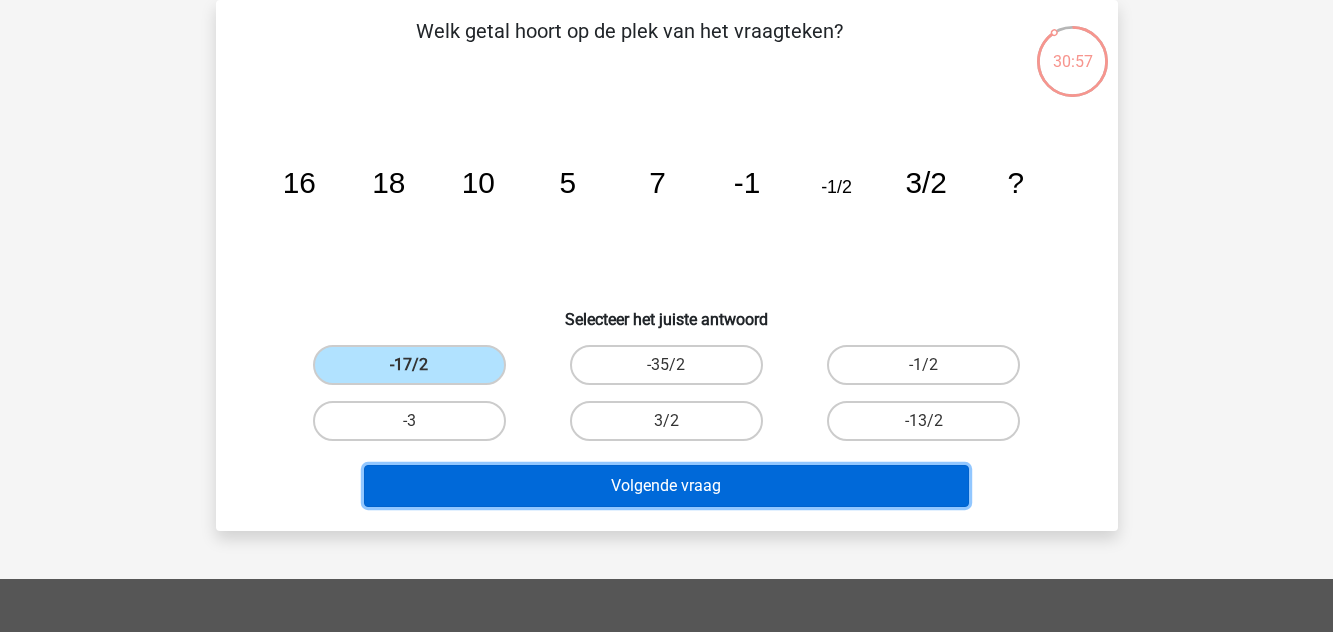 click on "Volgende vraag" at bounding box center (666, 486) 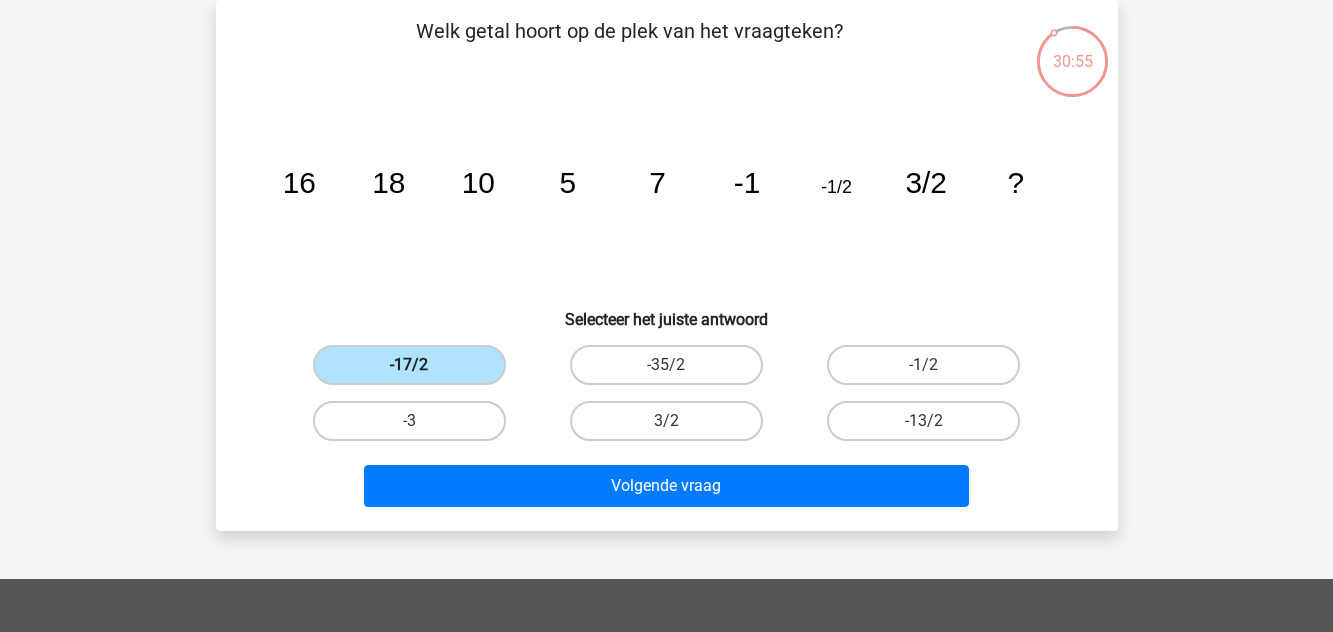 click on "-17/2" at bounding box center [409, 365] 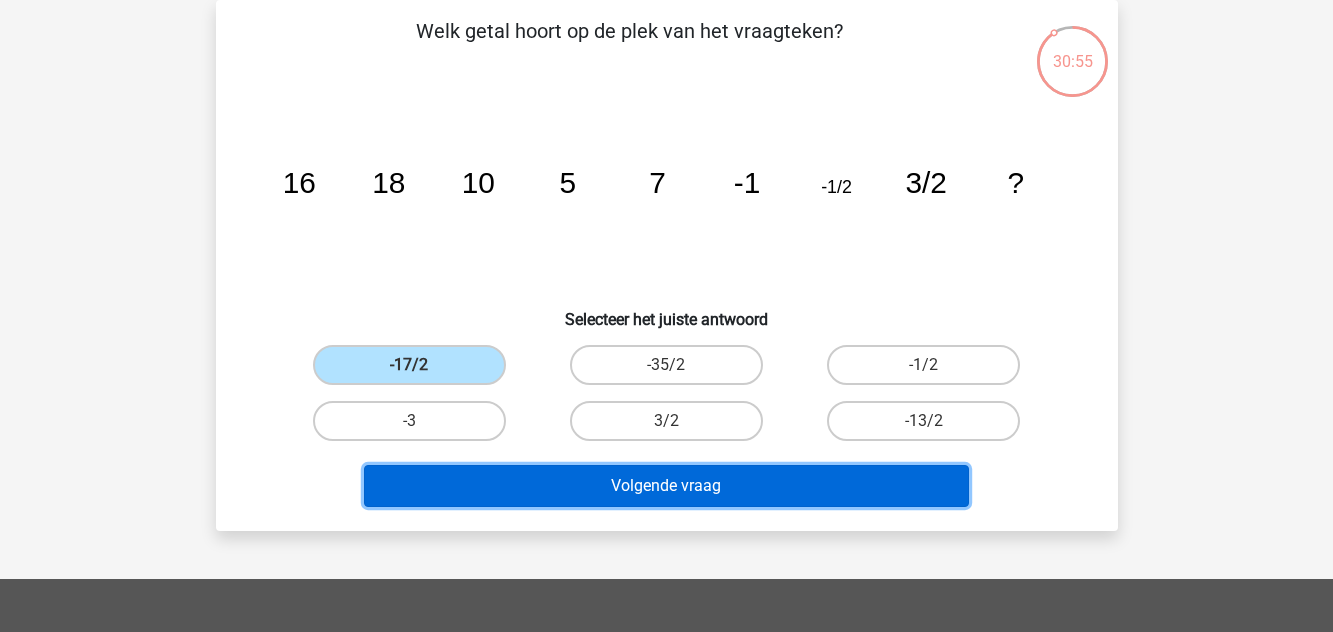 click on "Volgende vraag" at bounding box center [666, 486] 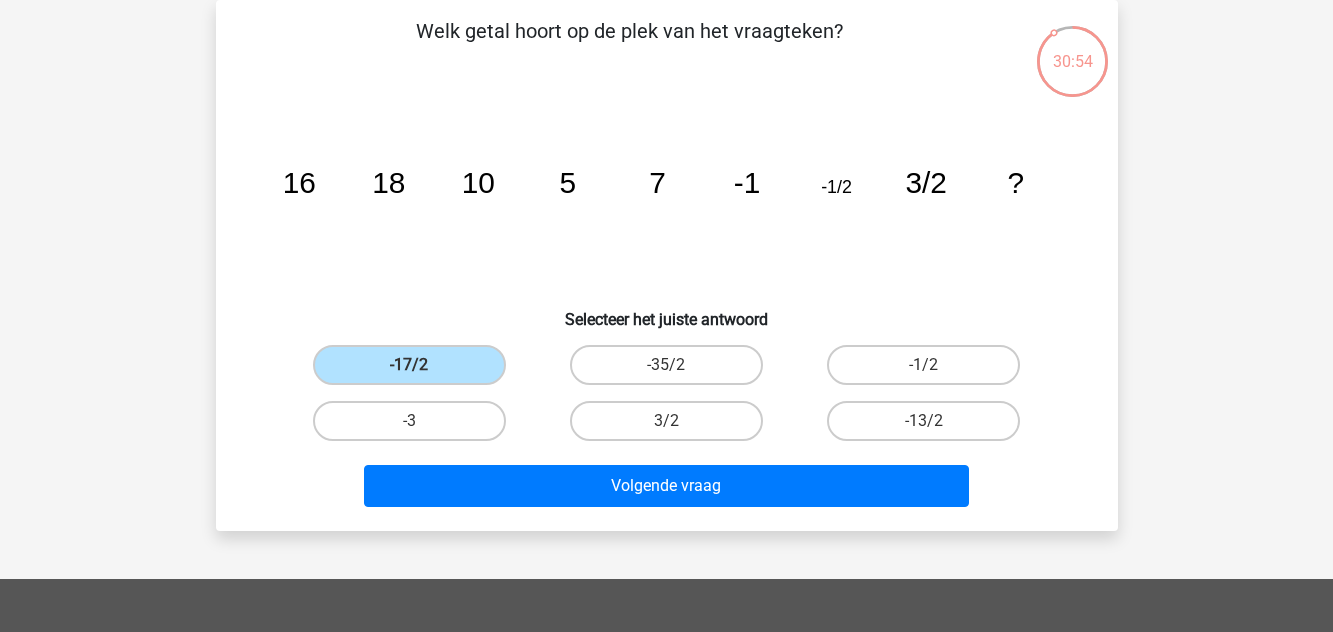 click on "-35/2" at bounding box center (672, 371) 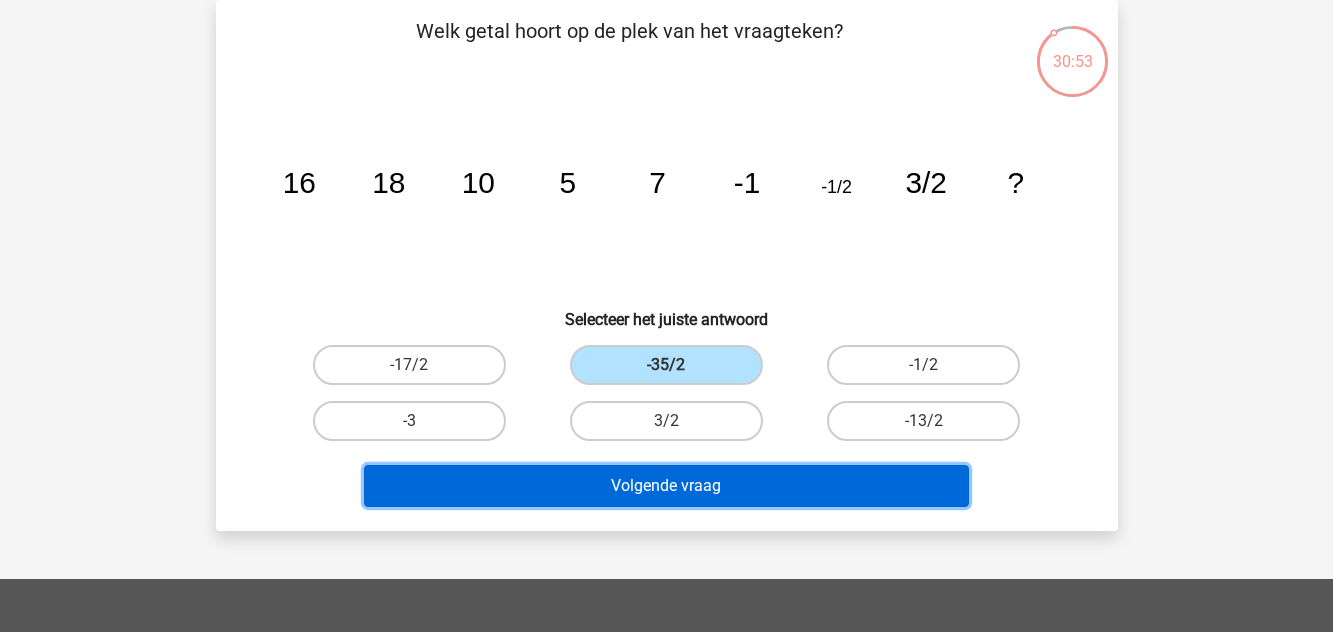 click on "Volgende vraag" at bounding box center [666, 486] 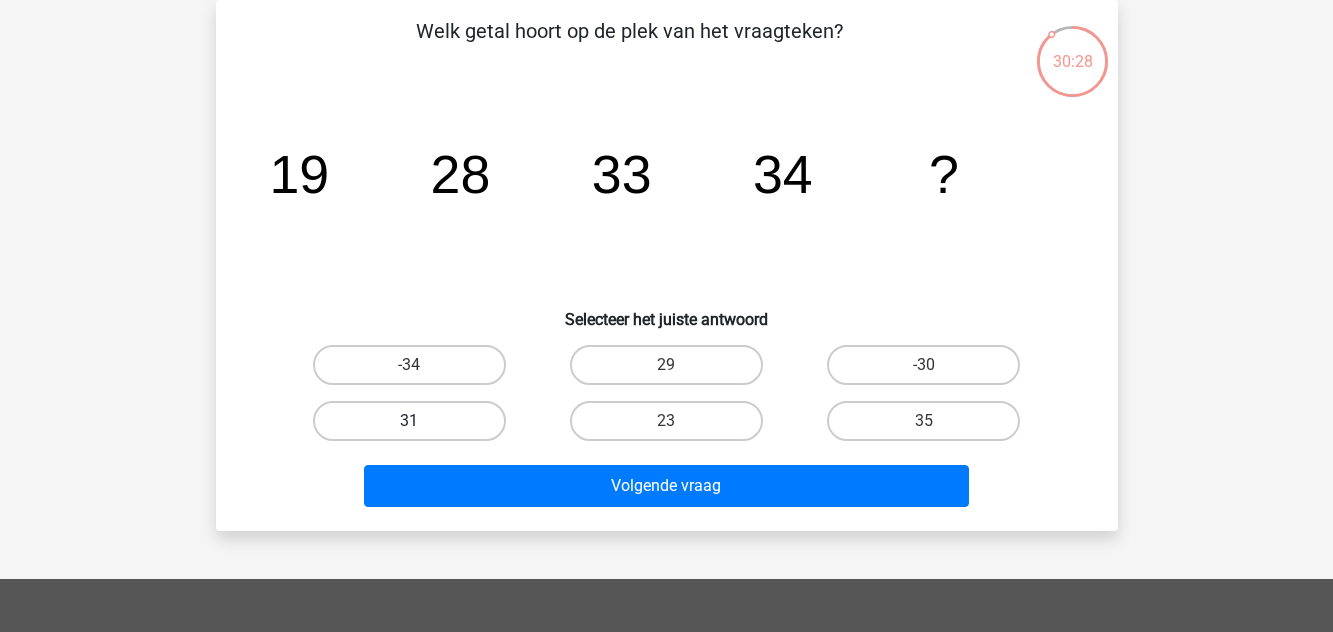 click on "31" at bounding box center (409, 421) 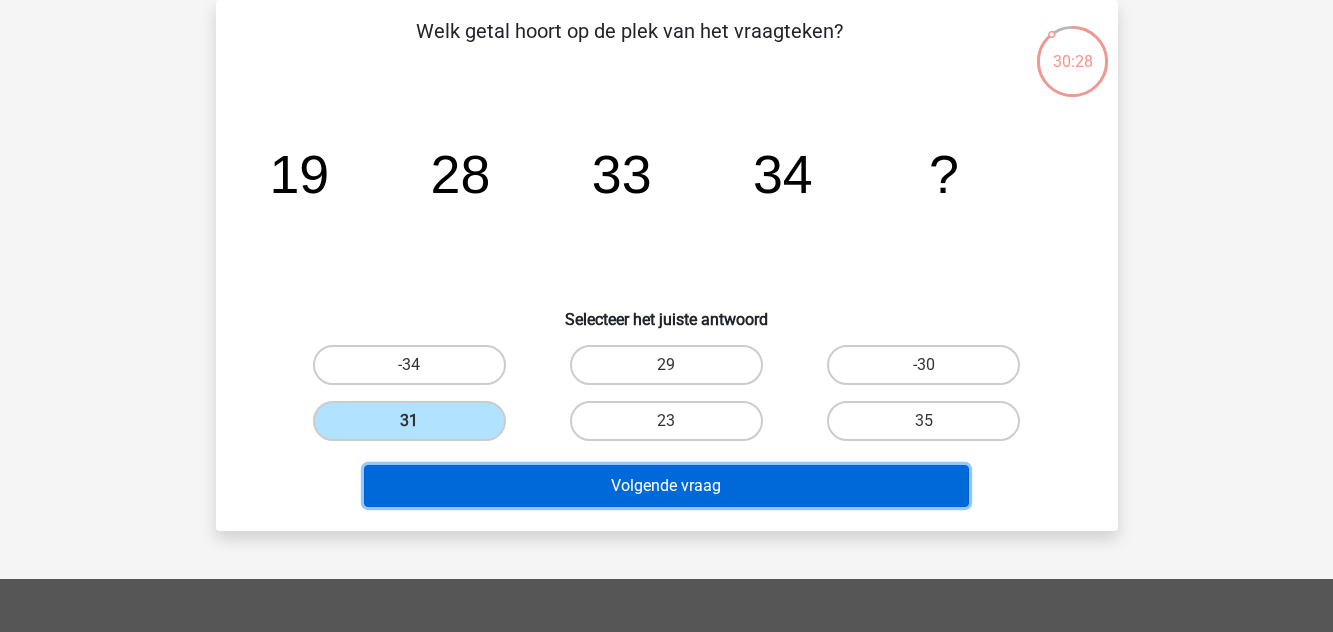 click on "Volgende vraag" at bounding box center (666, 486) 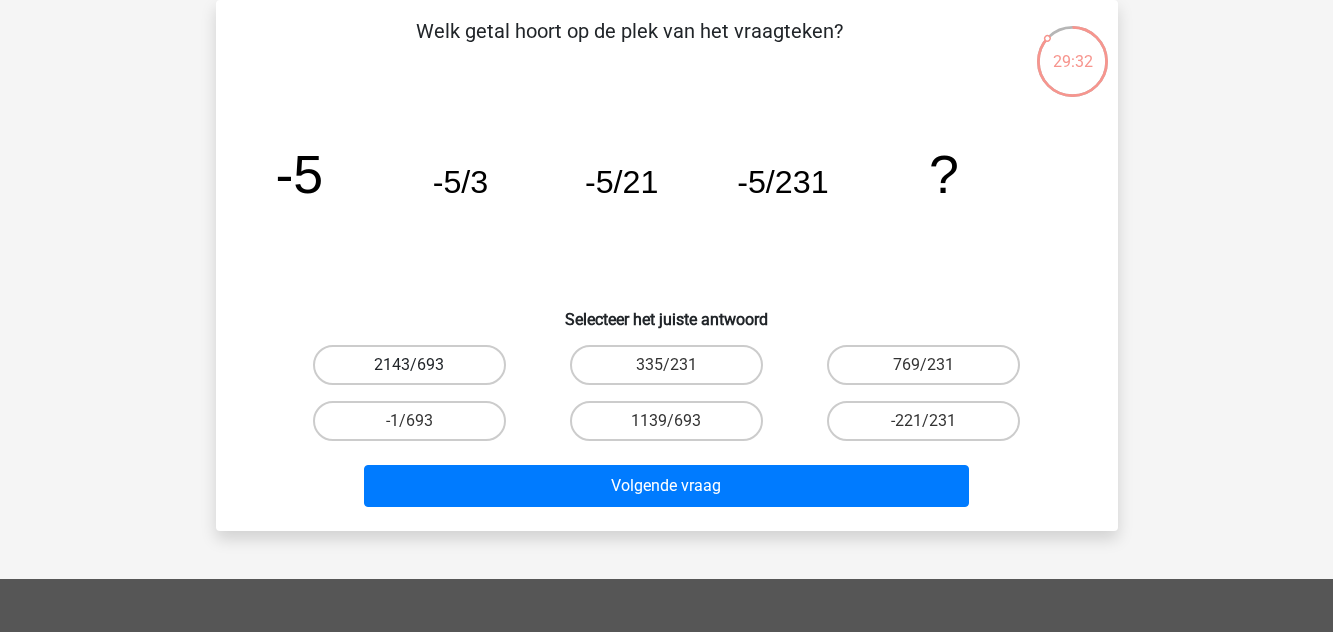 click on "2143/693" at bounding box center [409, 365] 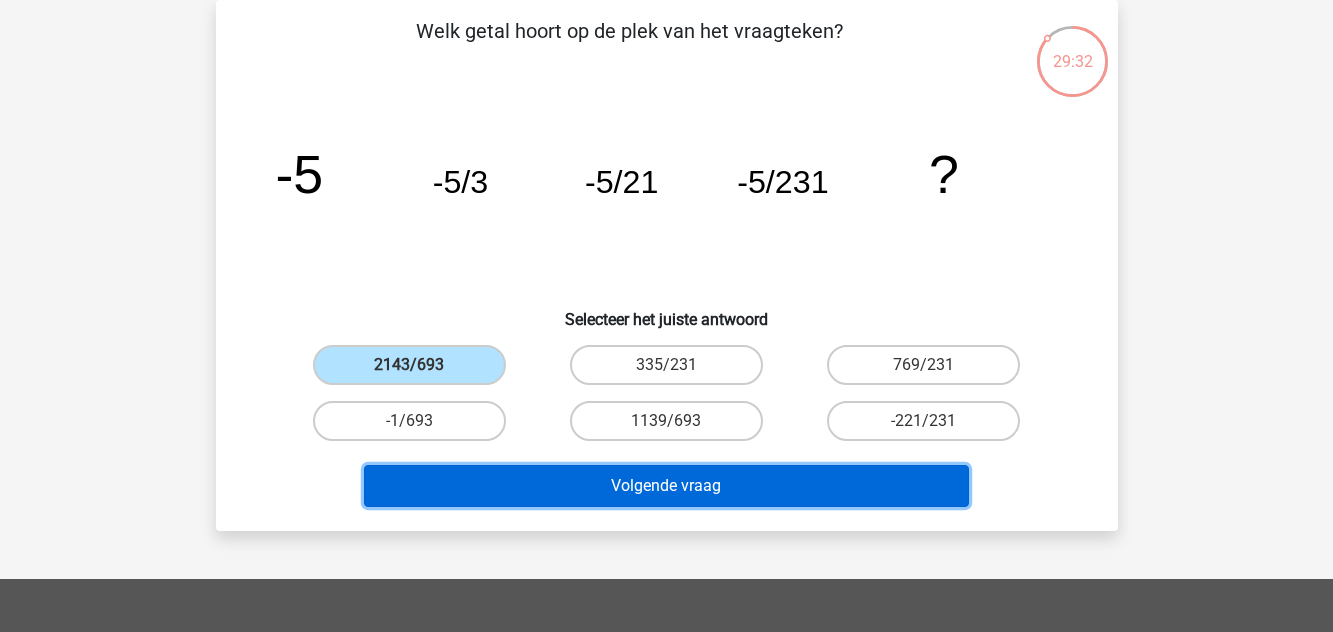 click on "Volgende vraag" at bounding box center [666, 486] 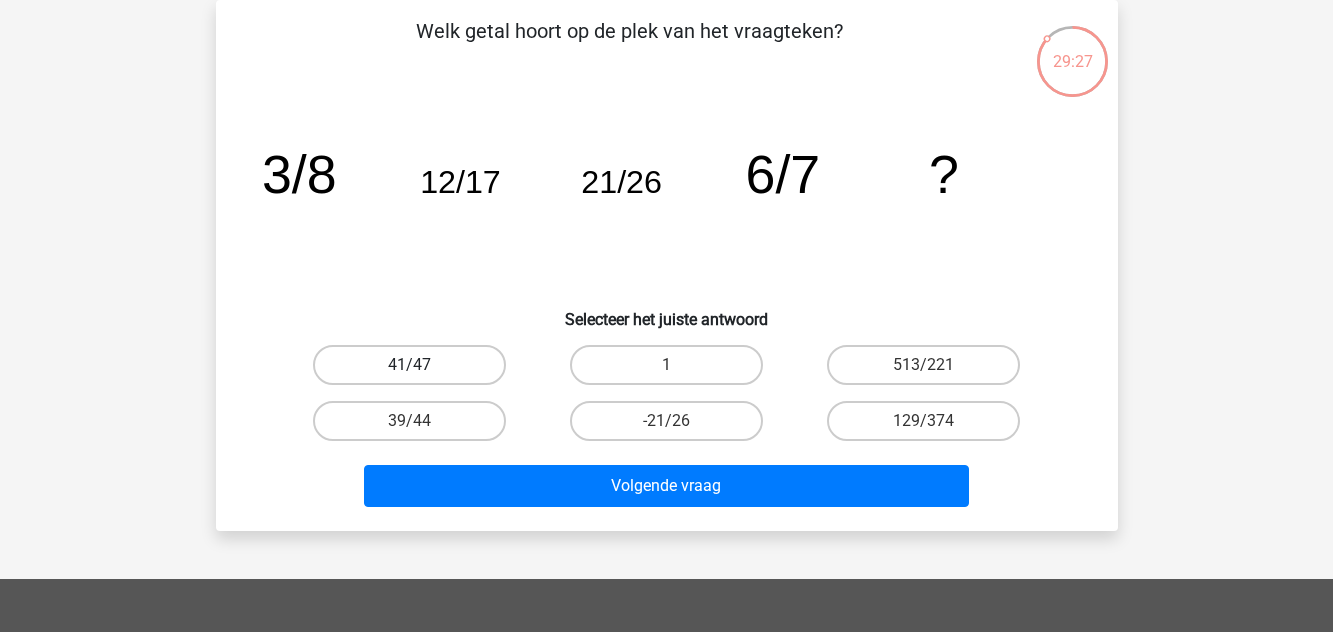 click on "41/47" at bounding box center (409, 365) 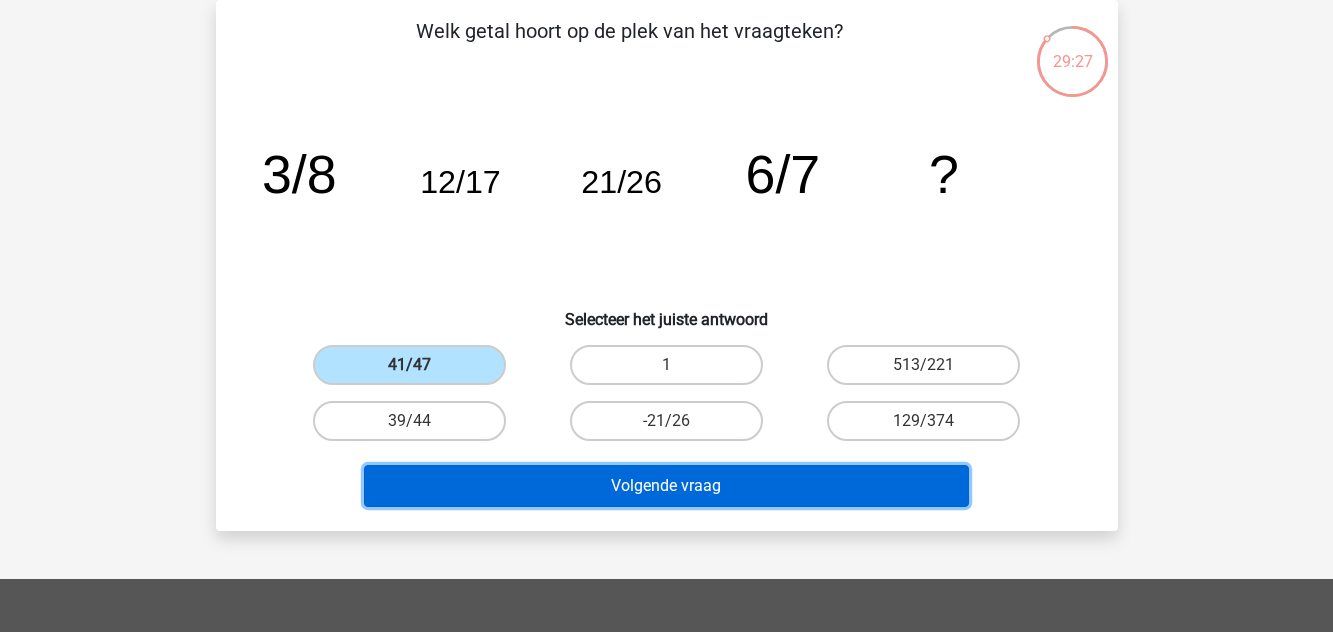 click on "Volgende vraag" at bounding box center [666, 486] 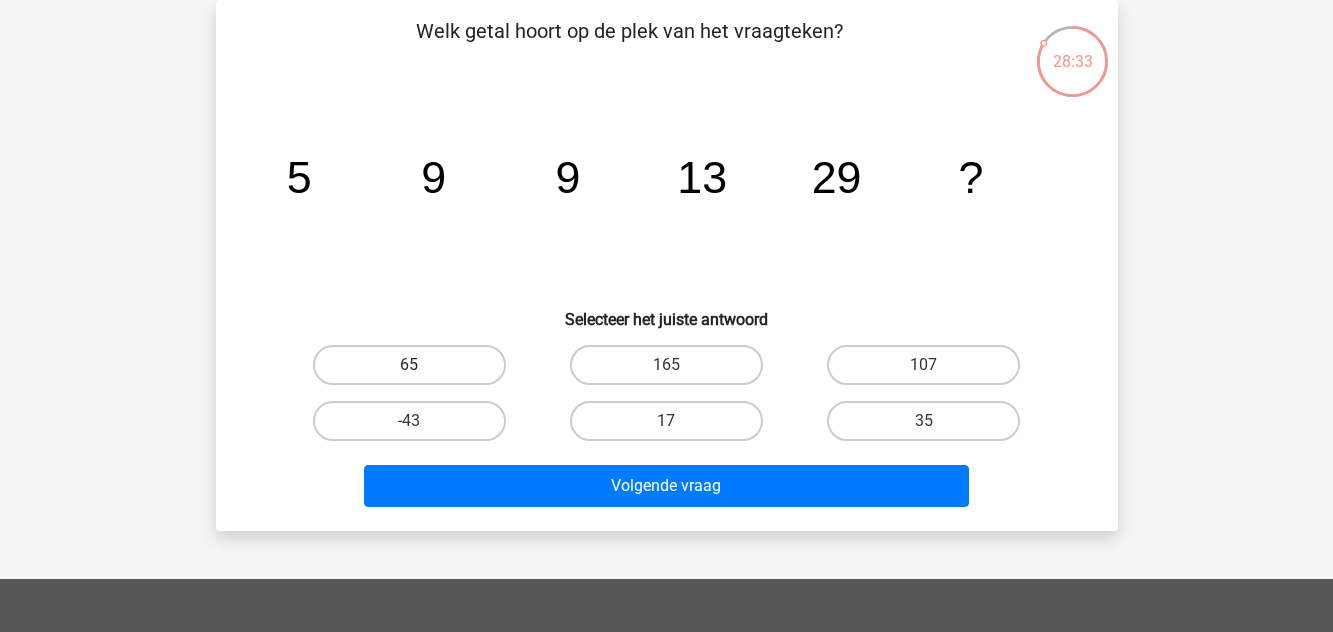 click on "65" at bounding box center (409, 365) 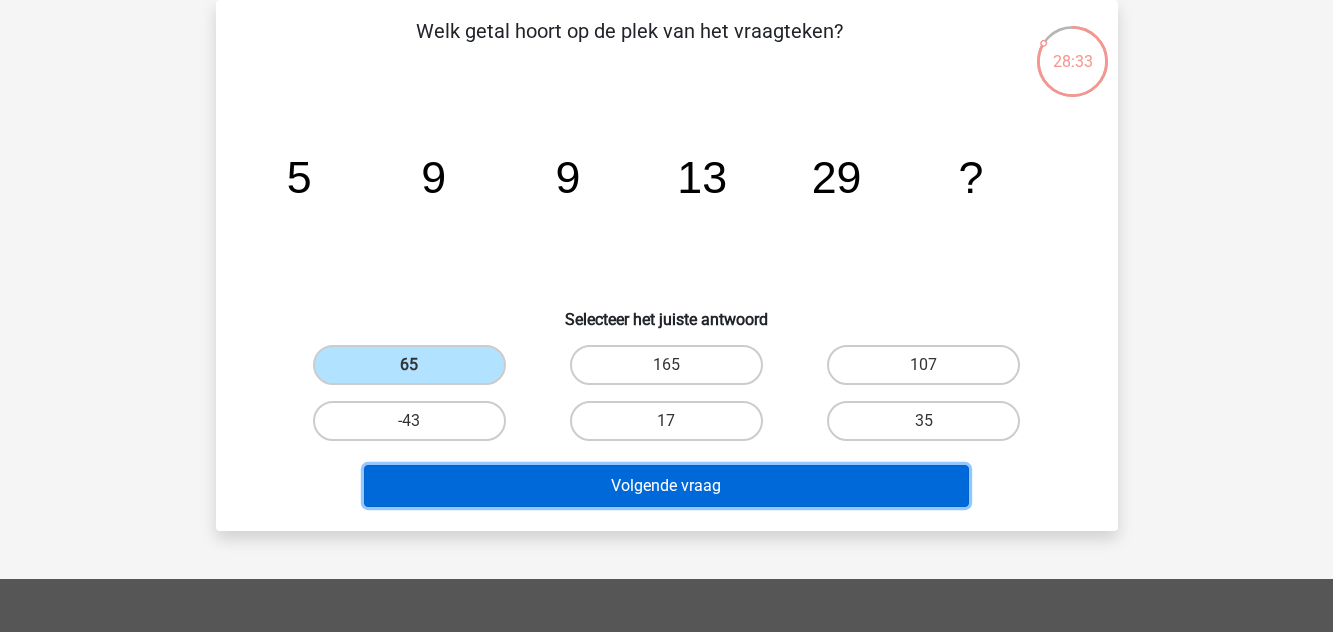 click on "Volgende vraag" at bounding box center (666, 486) 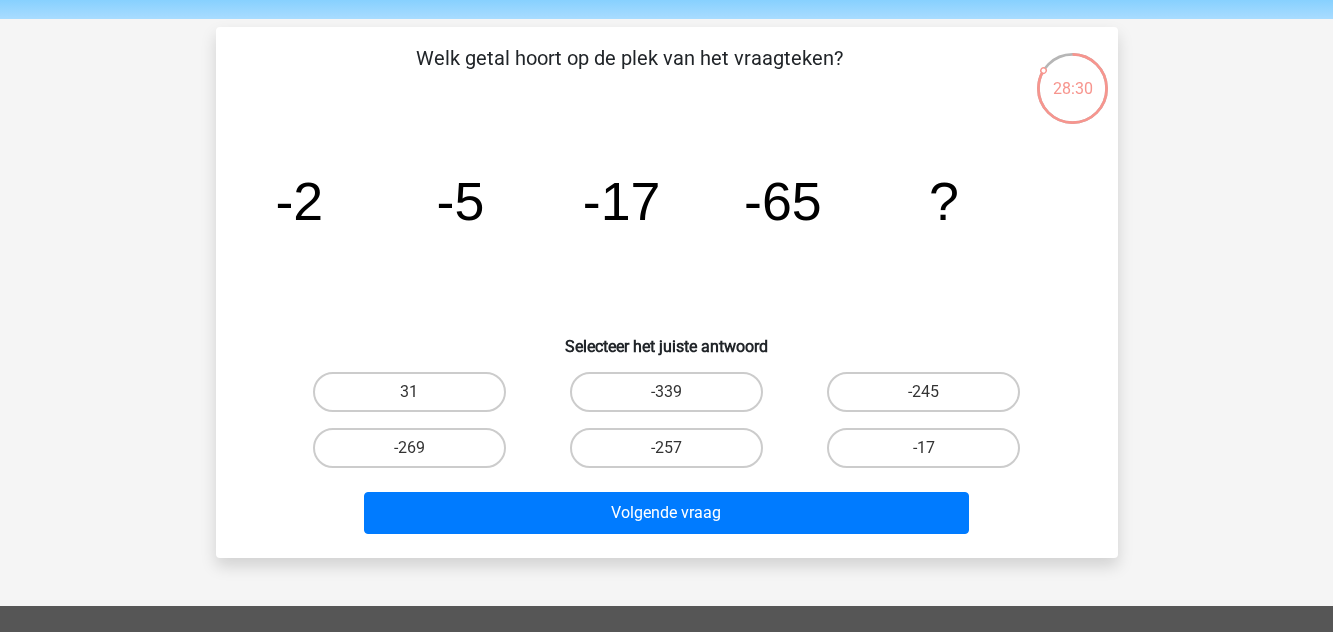 scroll, scrollTop: 100, scrollLeft: 0, axis: vertical 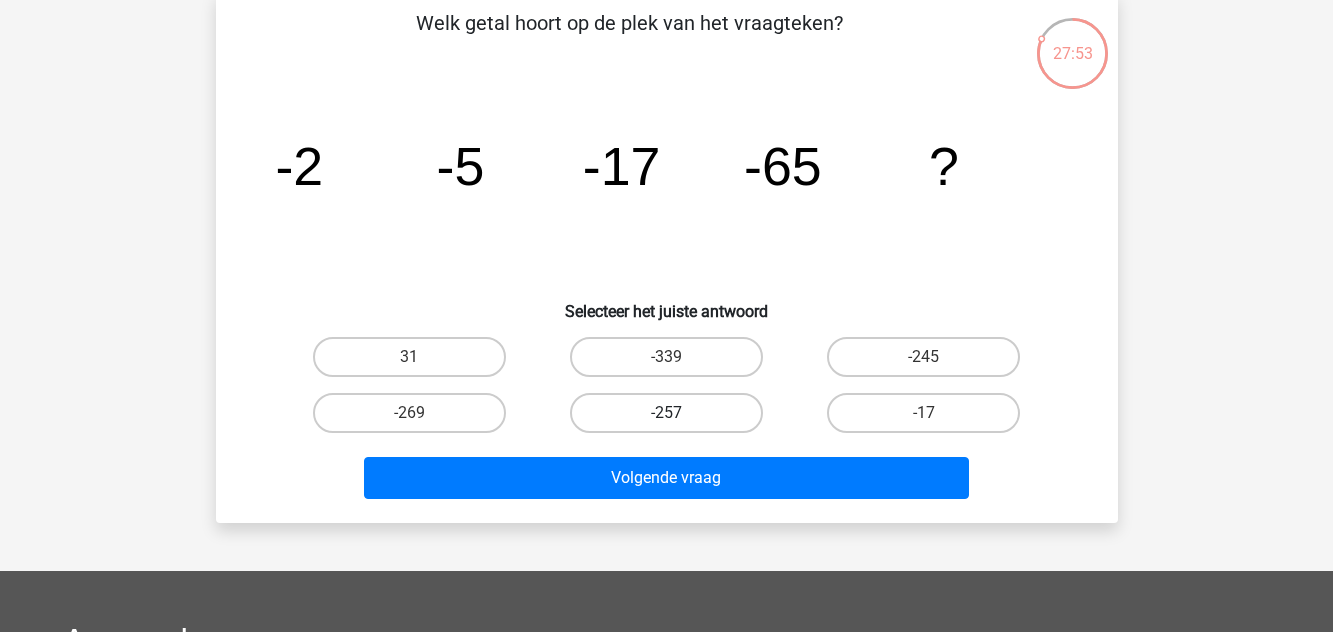 click on "-257" at bounding box center [666, 413] 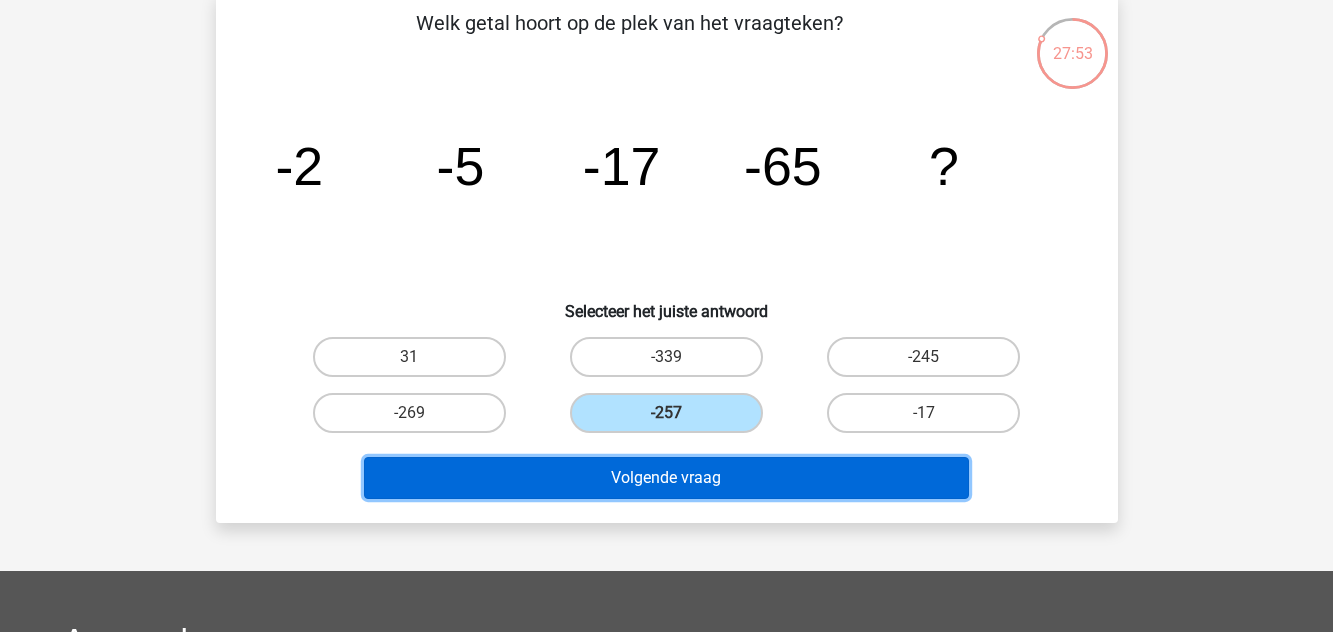 click on "Volgende vraag" at bounding box center (666, 478) 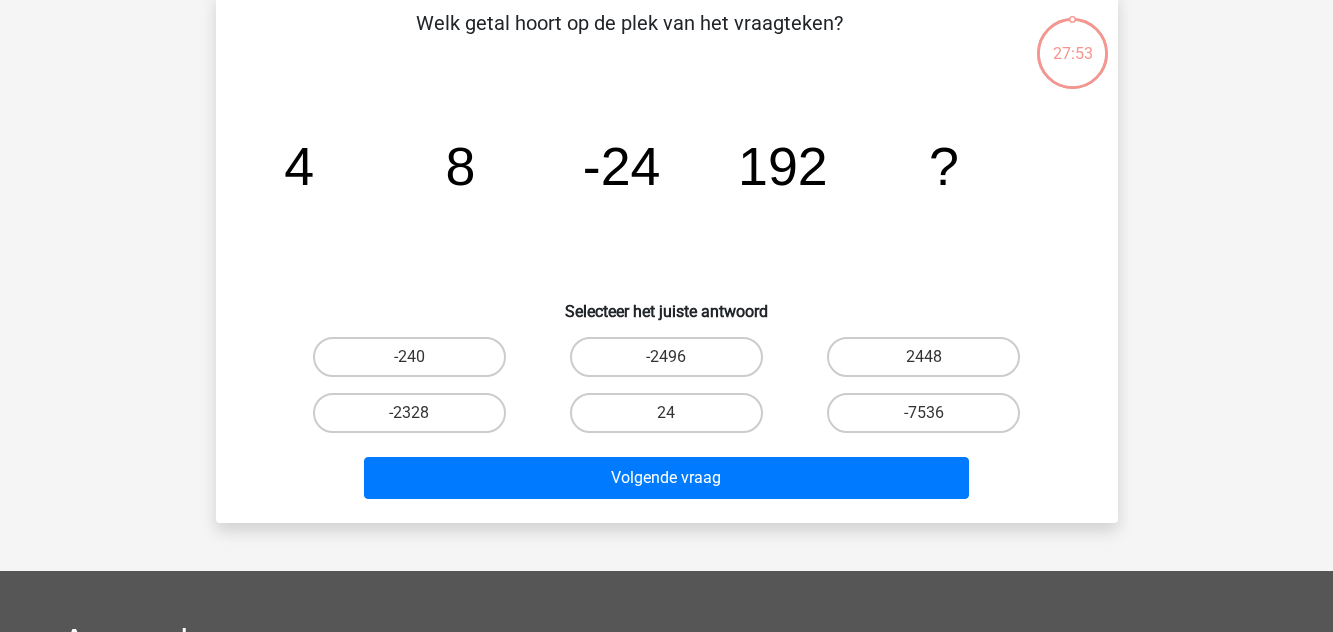 scroll, scrollTop: 92, scrollLeft: 0, axis: vertical 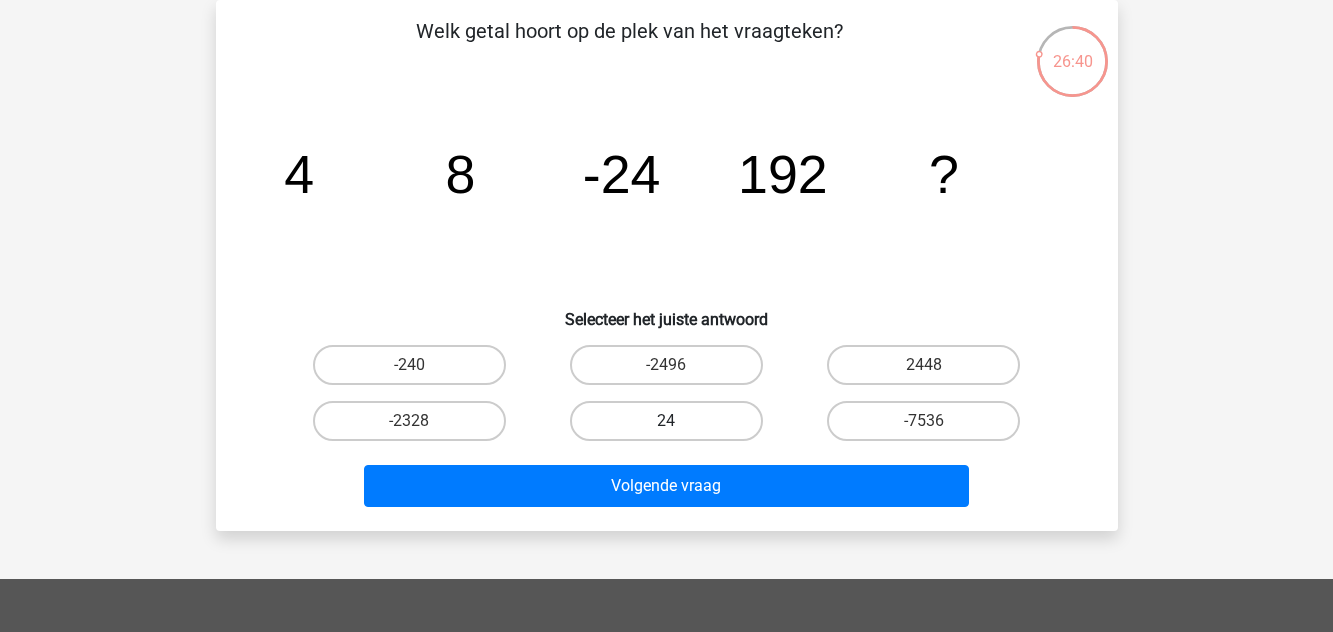 click on "24" at bounding box center (666, 421) 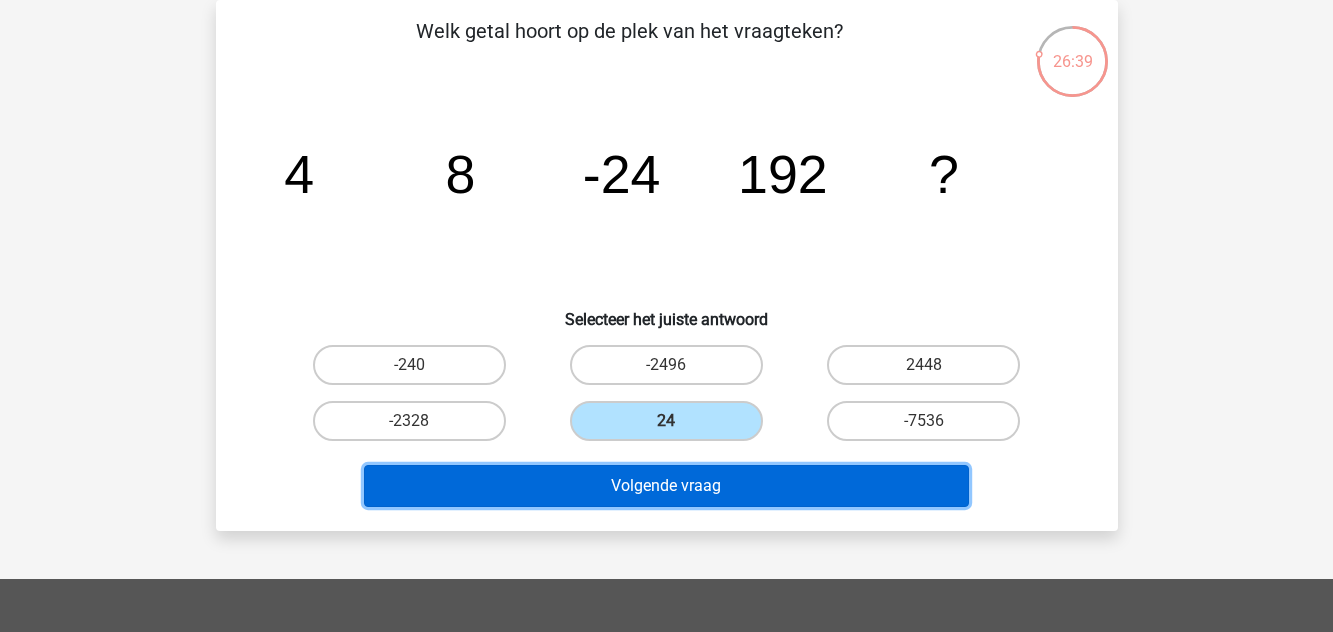 click on "Volgende vraag" at bounding box center [666, 486] 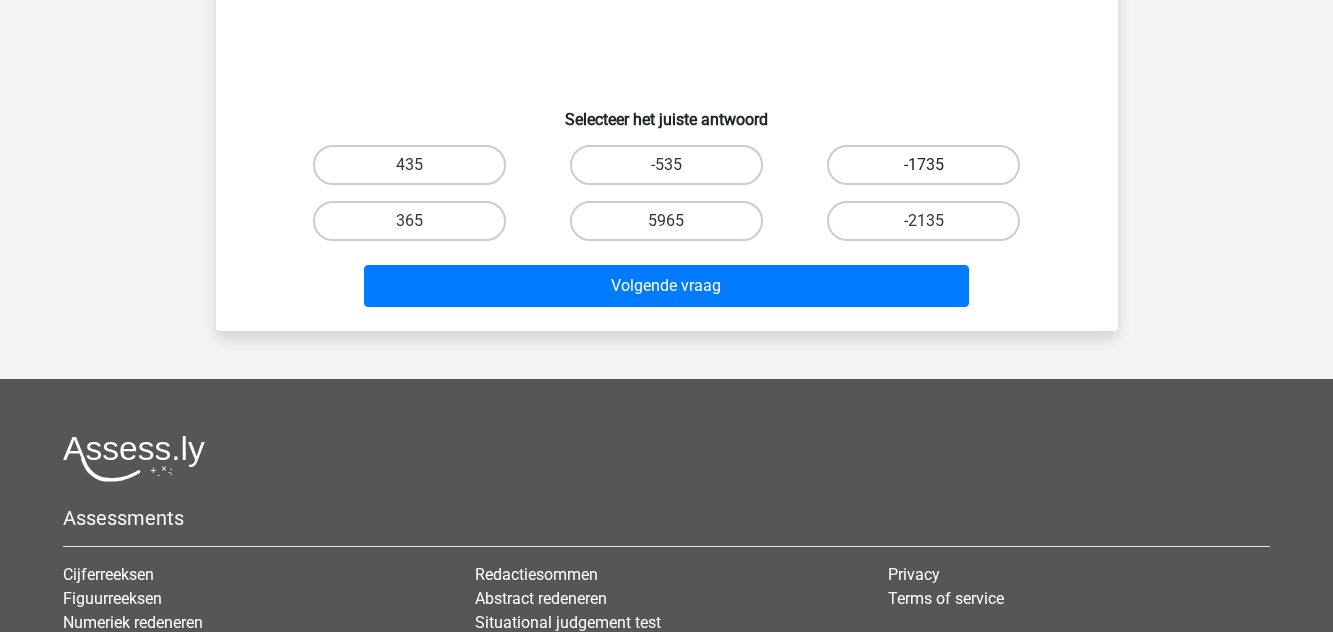 scroll, scrollTop: 0, scrollLeft: 0, axis: both 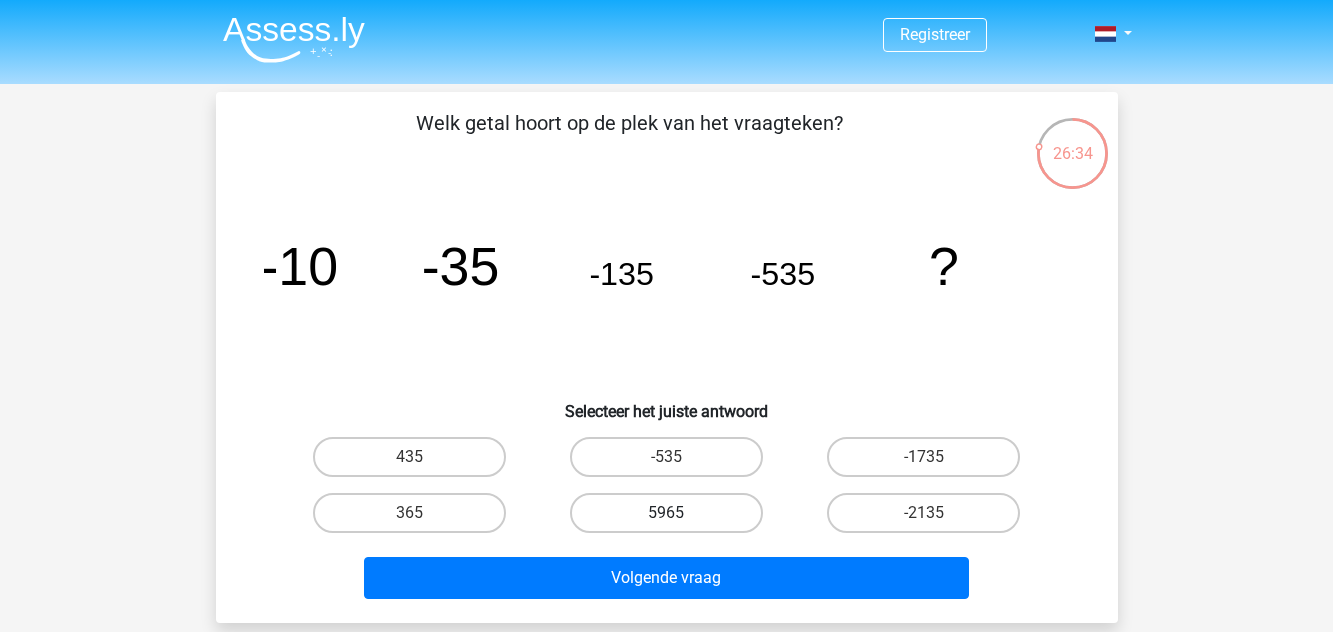 click on "5965" at bounding box center (666, 513) 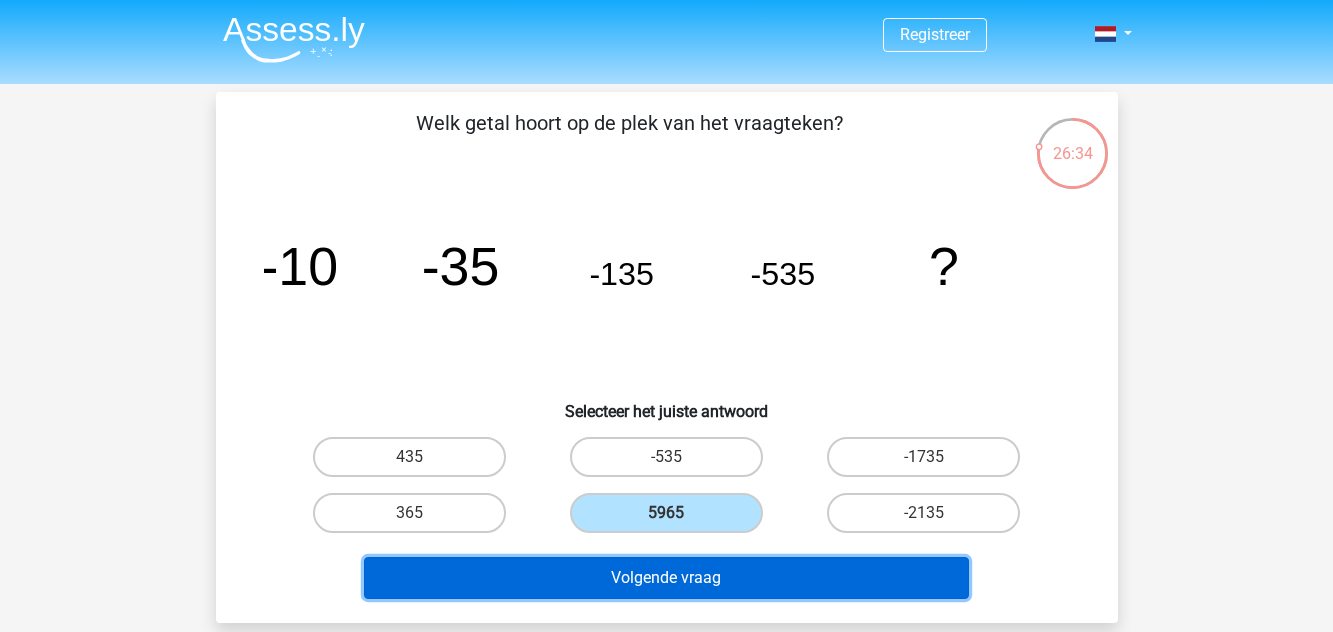 click on "Volgende vraag" at bounding box center [666, 578] 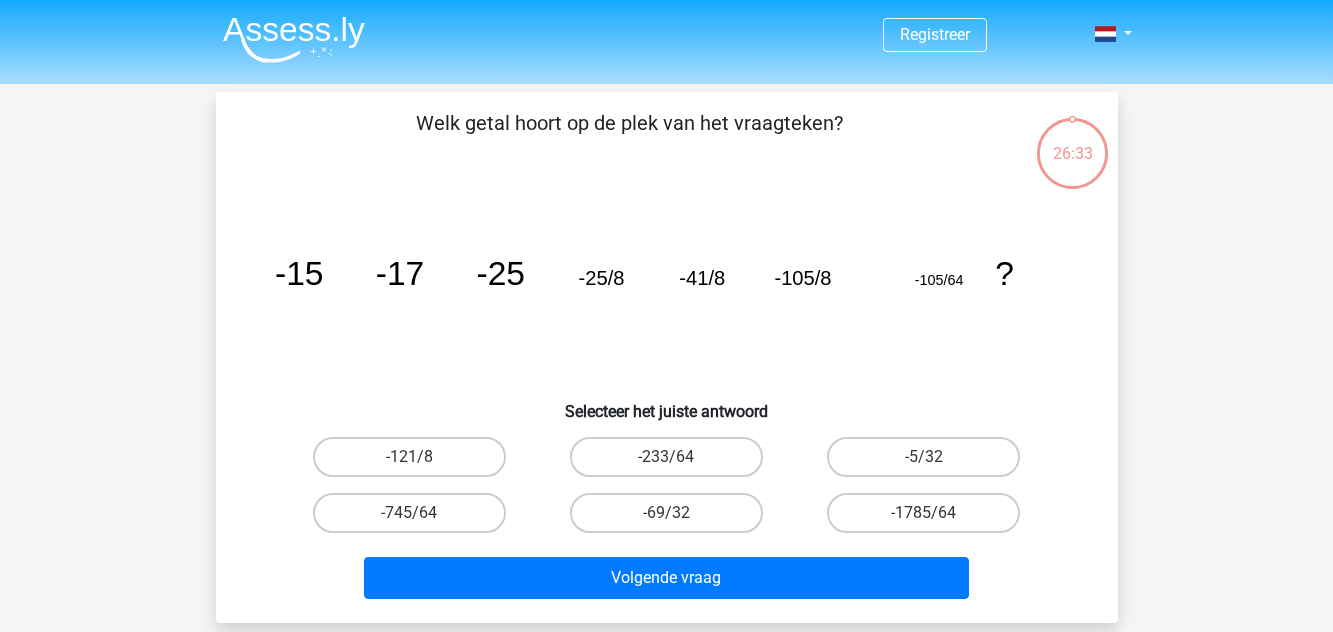 scroll, scrollTop: 92, scrollLeft: 0, axis: vertical 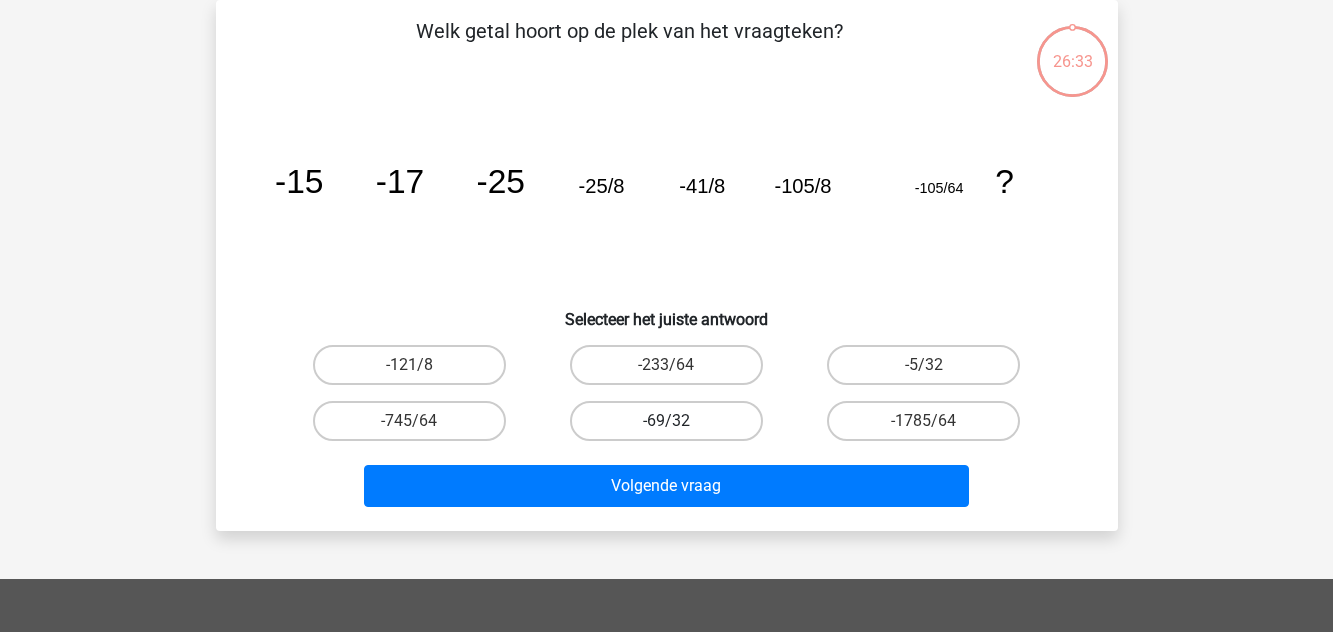 drag, startPoint x: 714, startPoint y: 414, endPoint x: 704, endPoint y: 446, distance: 33.526108 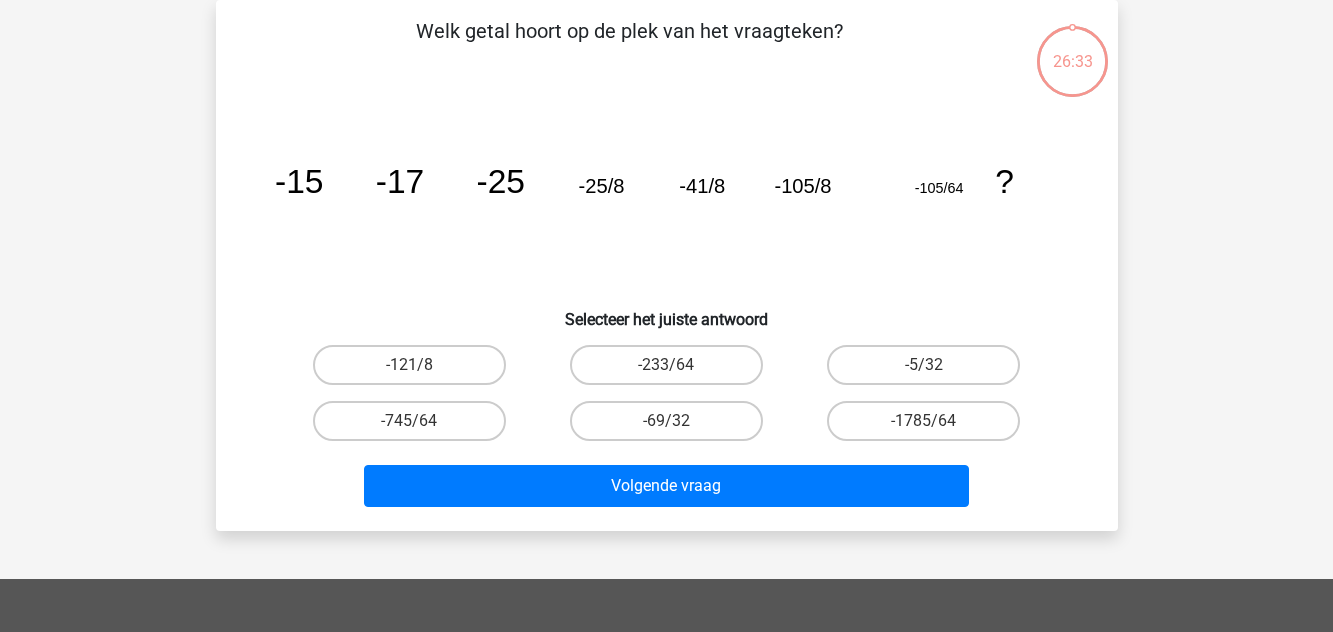 click on "-69/32" at bounding box center (666, 421) 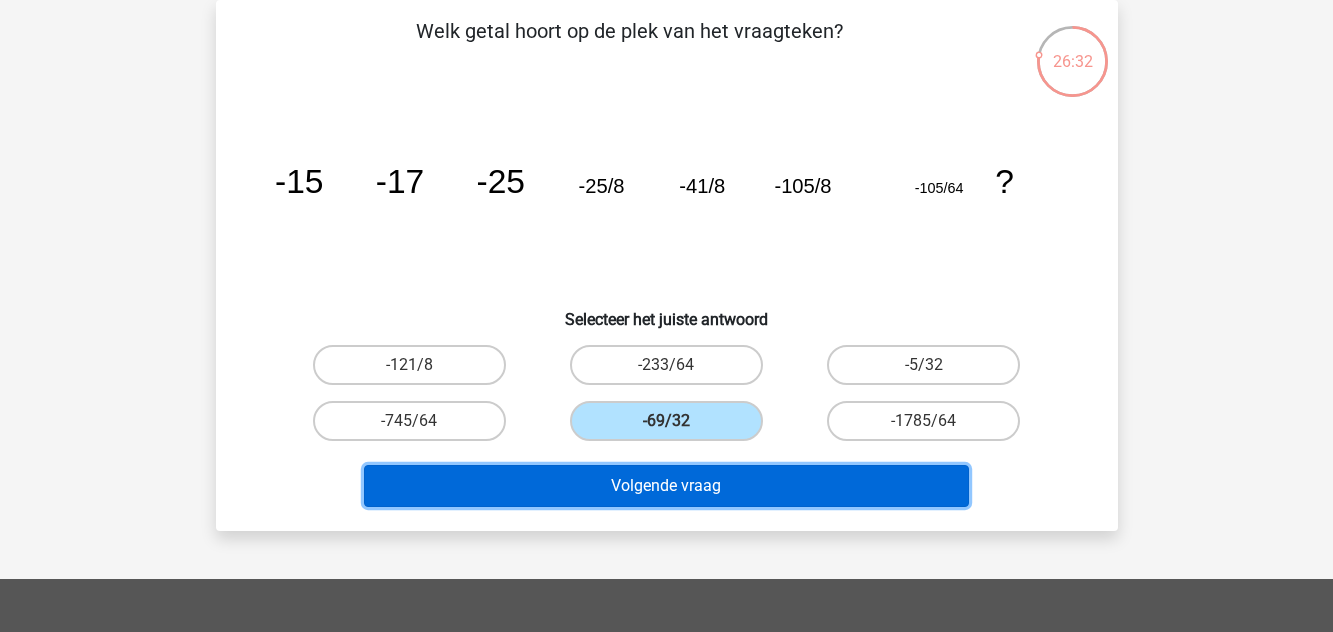 click on "Volgende vraag" at bounding box center [666, 486] 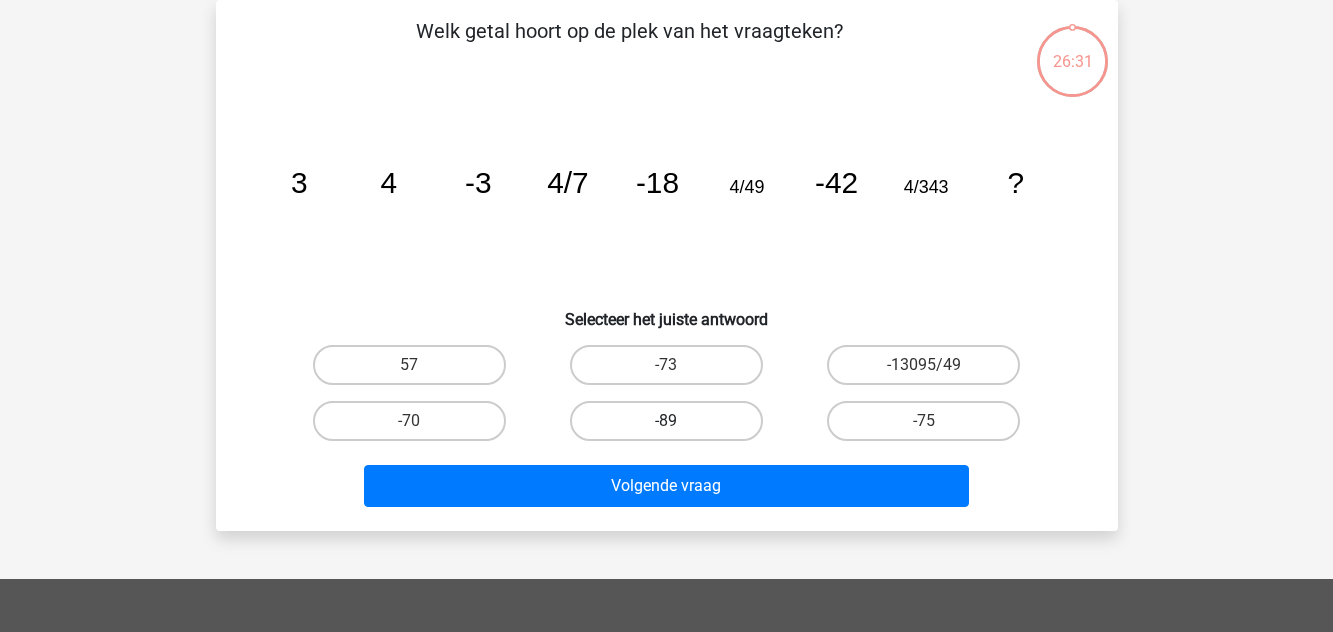 click on "-89" at bounding box center (666, 421) 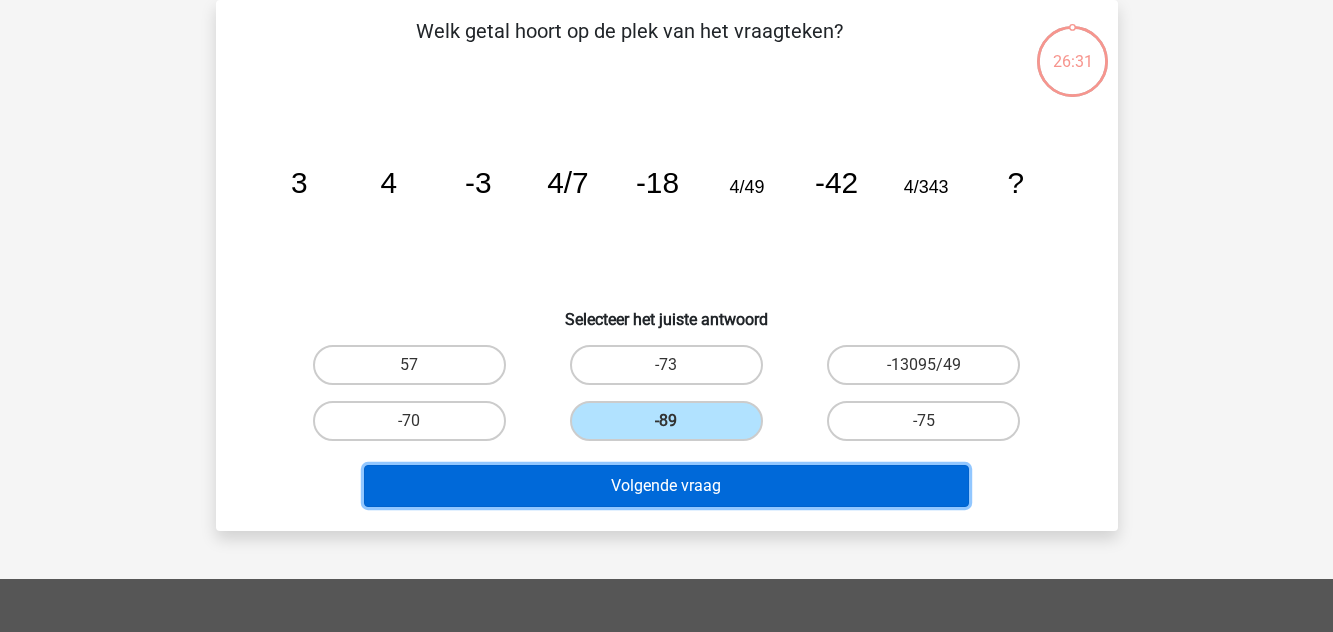 click on "Volgende vraag" at bounding box center (666, 486) 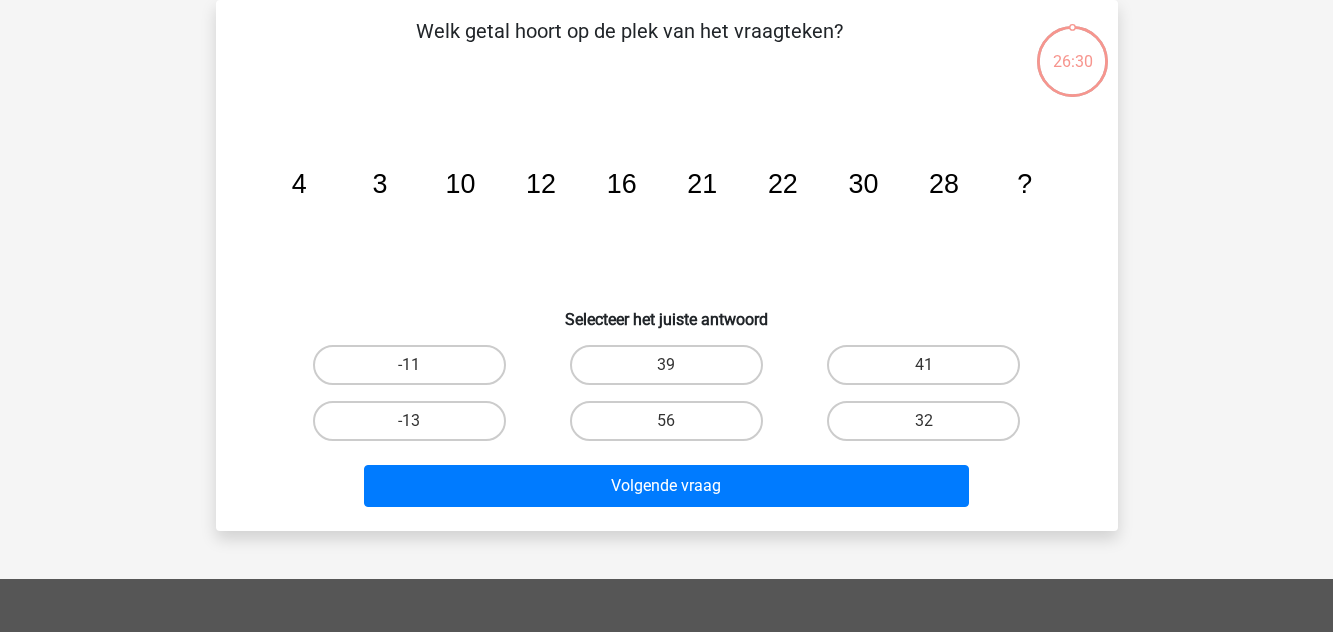 drag, startPoint x: 682, startPoint y: 458, endPoint x: 682, endPoint y: 441, distance: 17 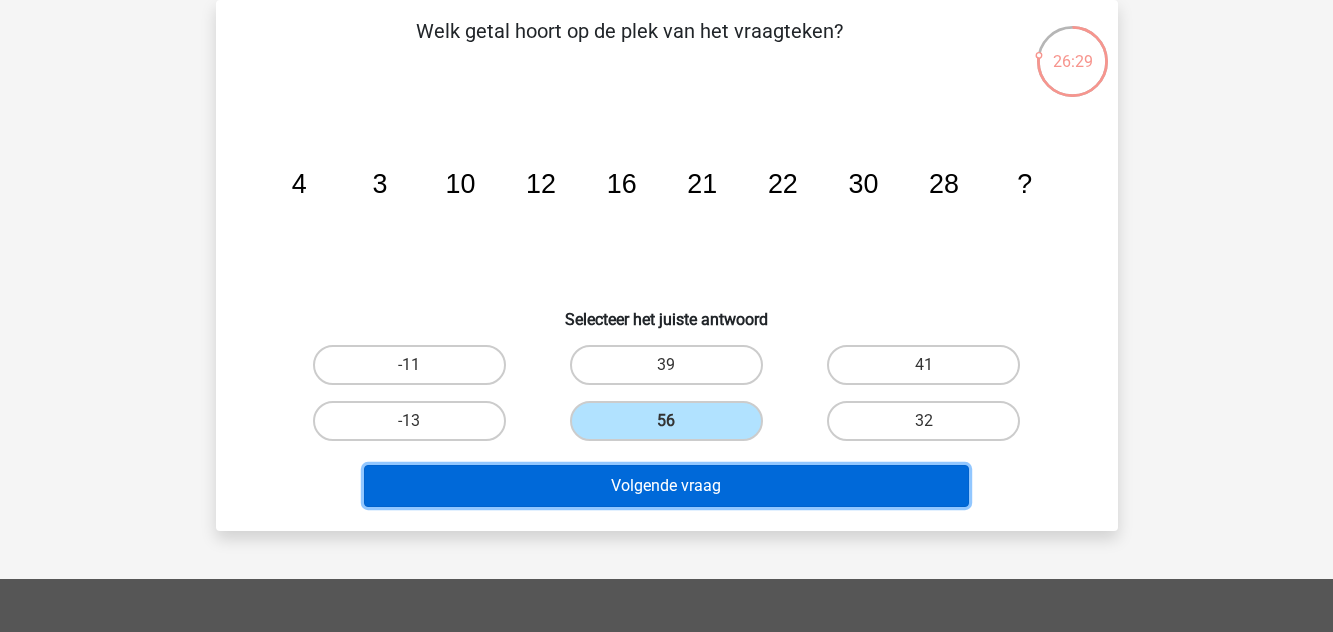 click on "Volgende vraag" at bounding box center (666, 486) 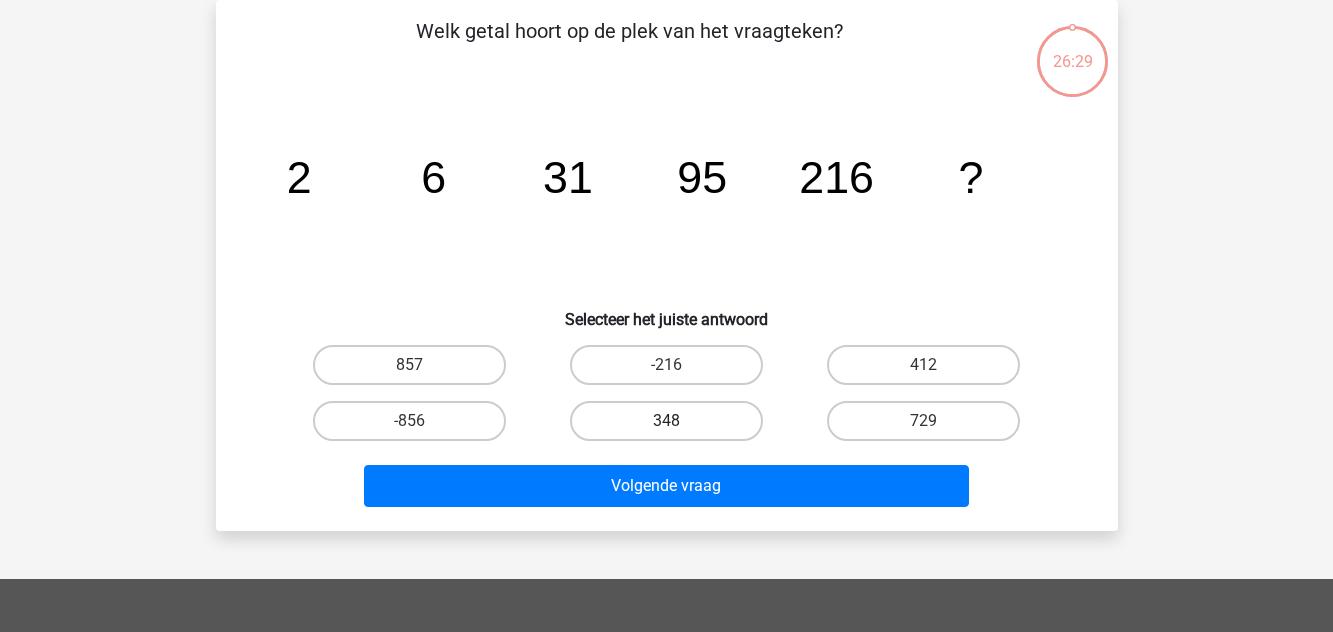 click on "348" at bounding box center (666, 421) 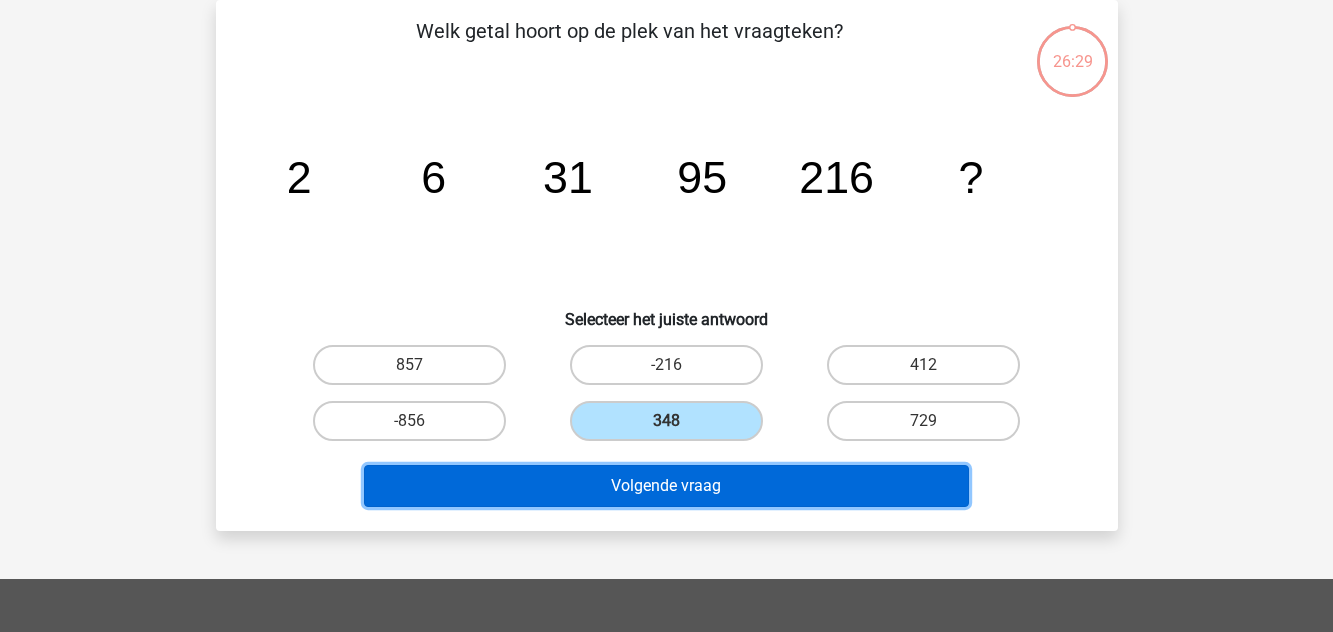 click on "Volgende vraag" at bounding box center (666, 486) 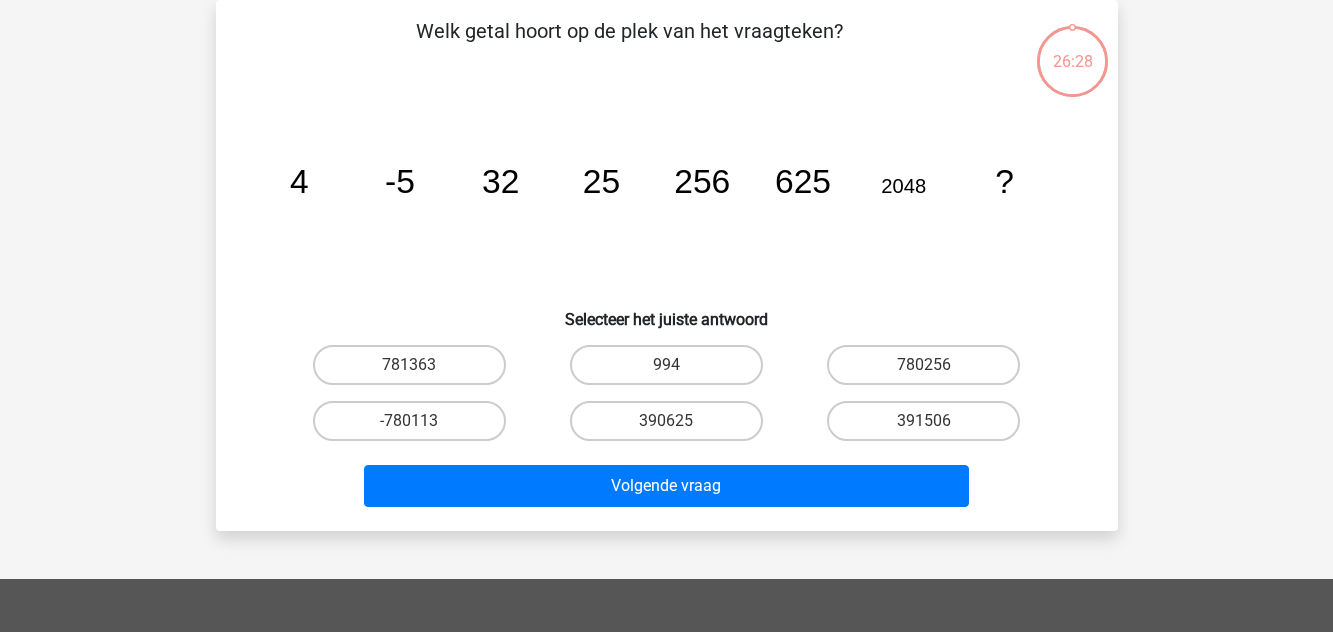 click on "390625" at bounding box center [672, 427] 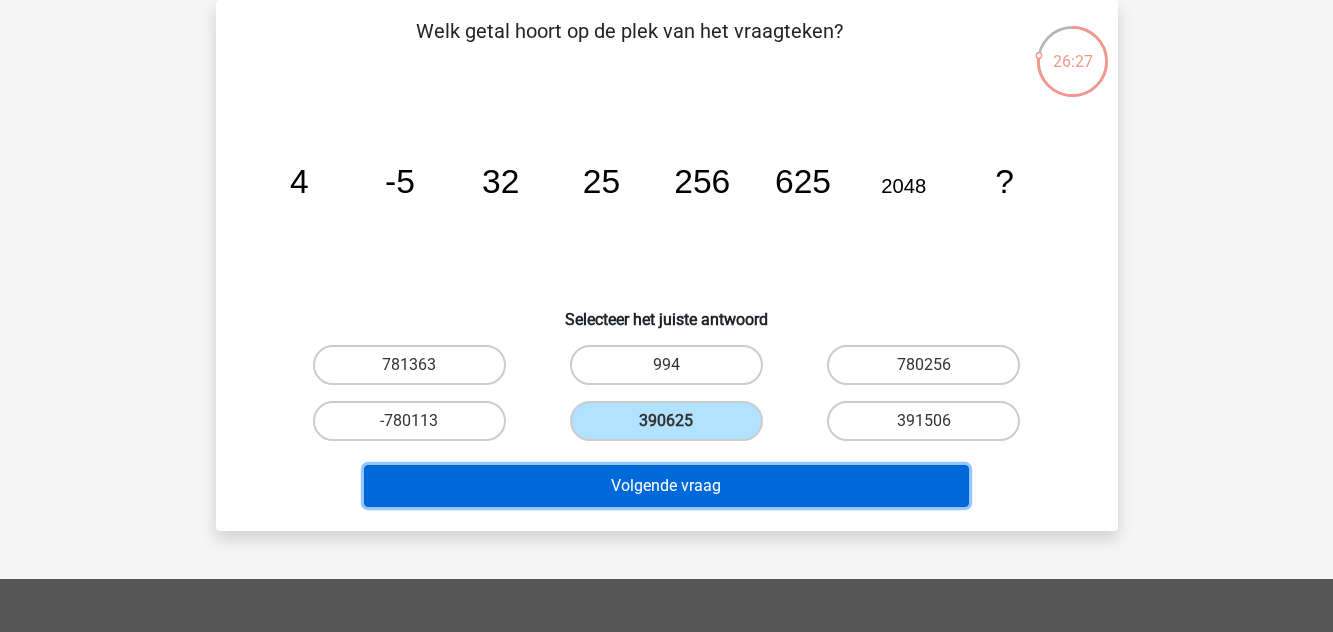click on "Volgende vraag" at bounding box center (666, 486) 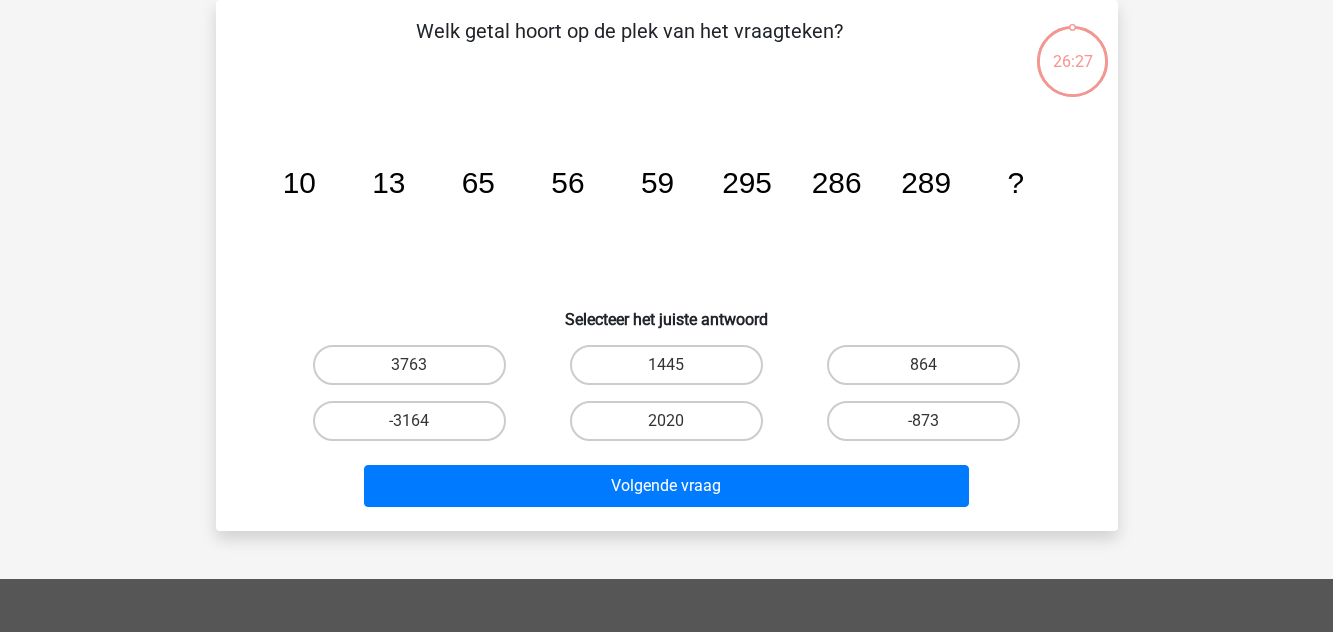 click on "2020" at bounding box center [672, 427] 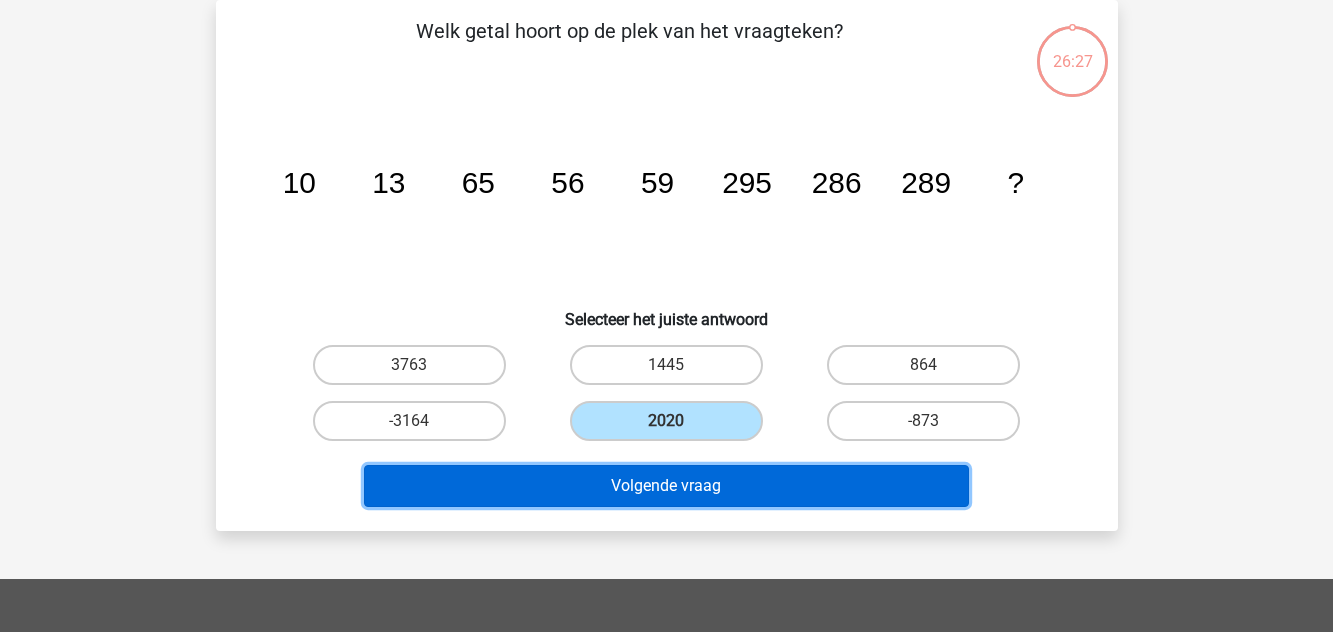 click on "Volgende vraag" at bounding box center (666, 486) 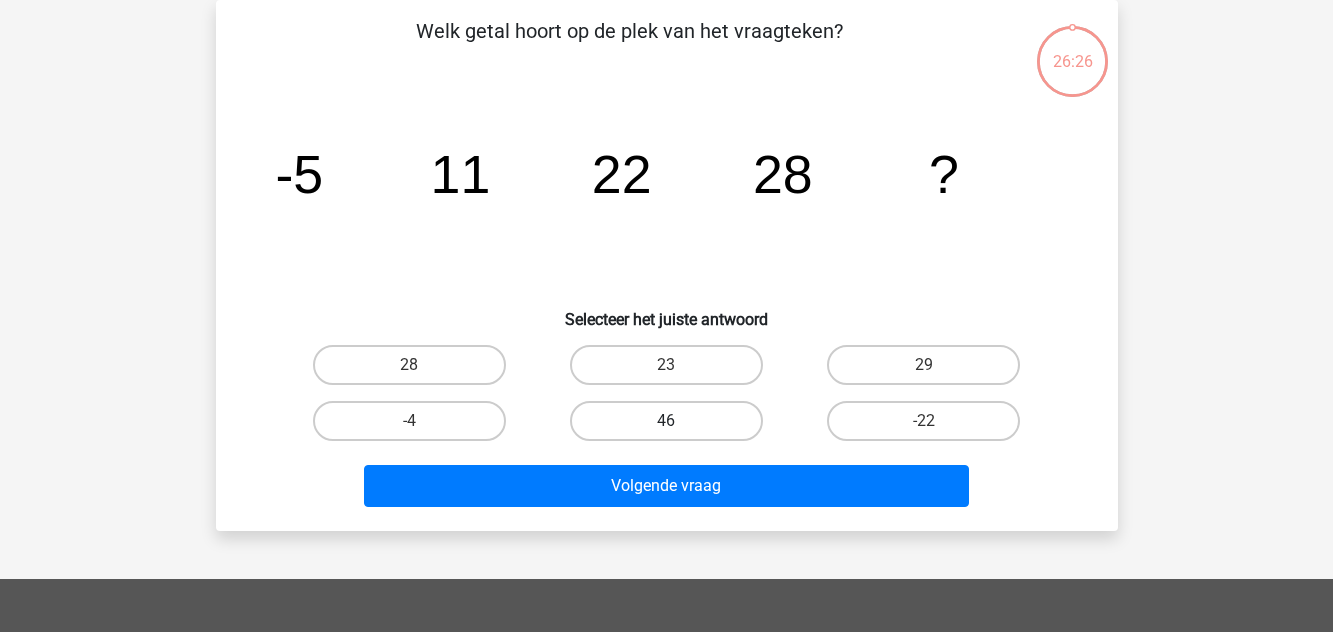 click on "46" at bounding box center [666, 421] 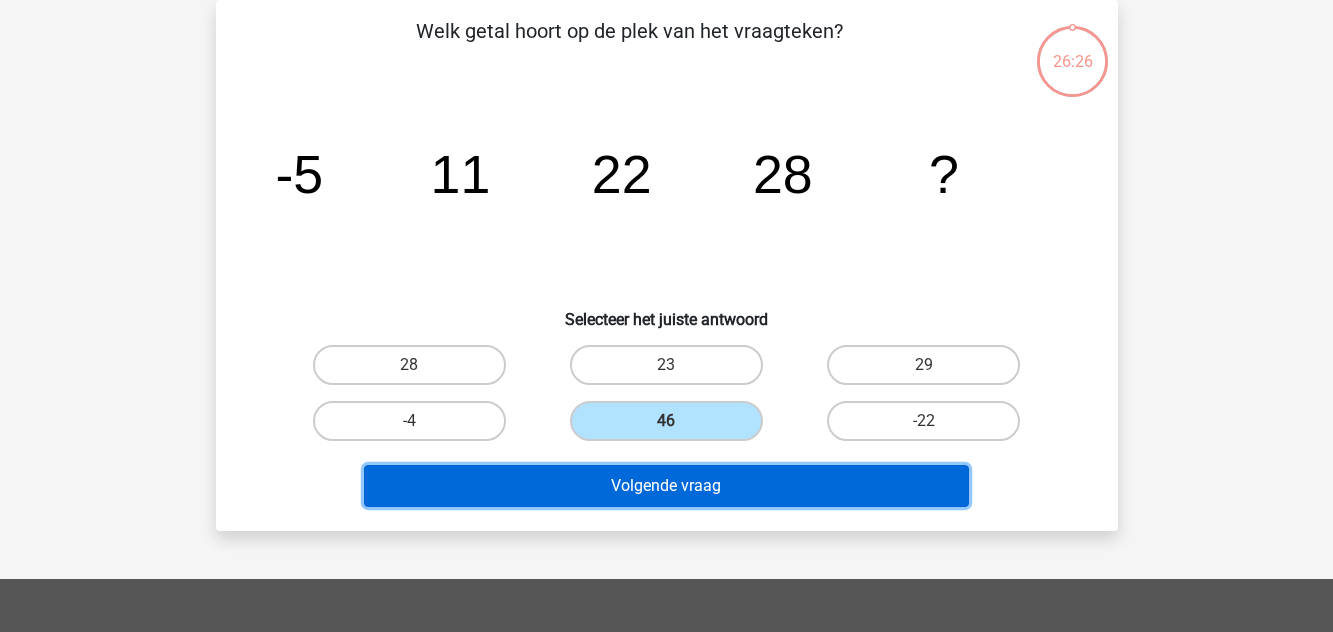 click on "Volgende vraag" at bounding box center [666, 486] 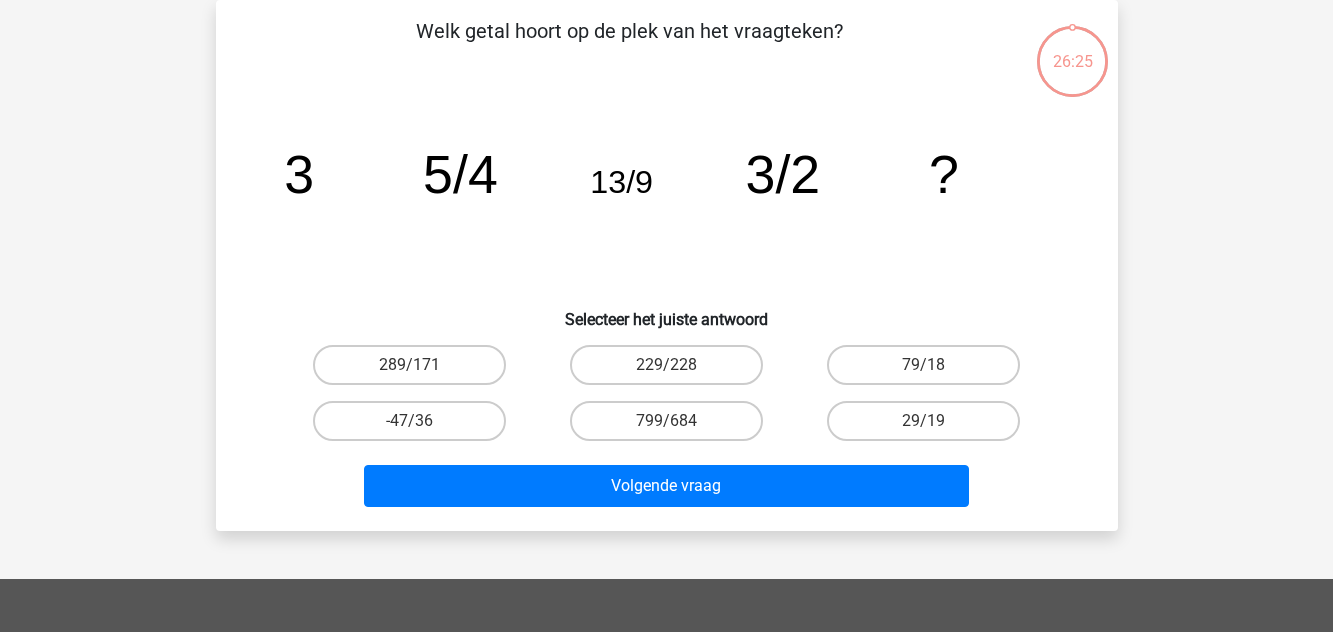click on "799/684" at bounding box center (672, 427) 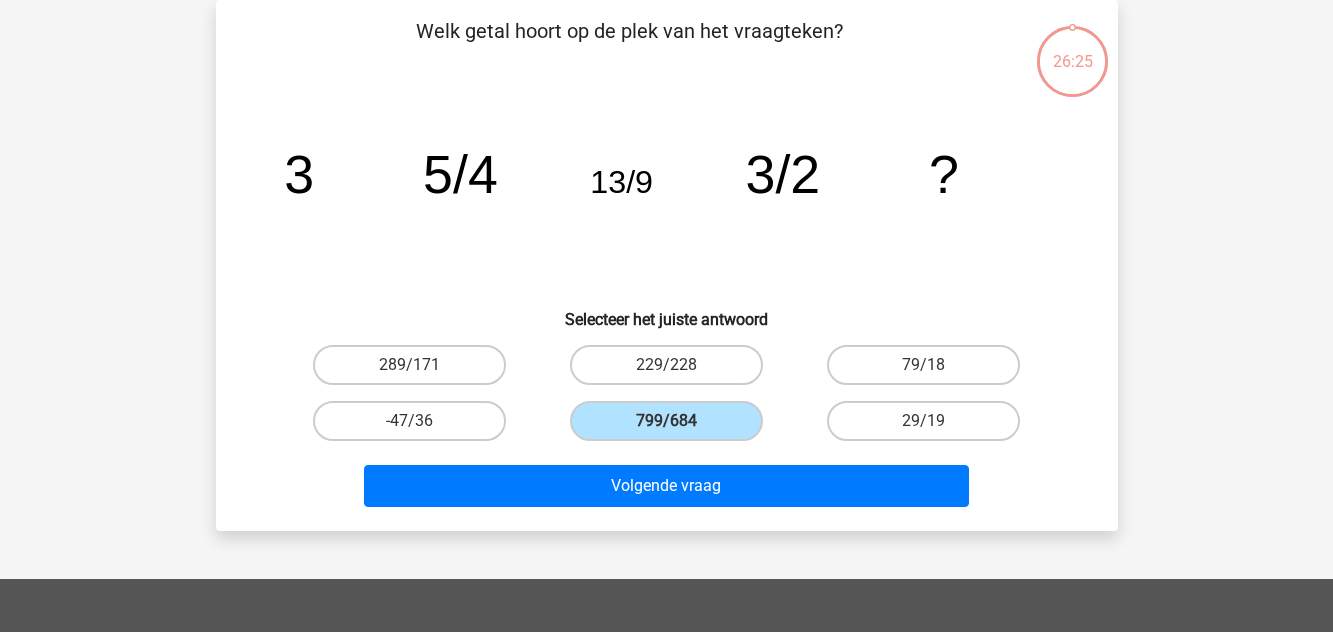 click on "Volgende vraag" at bounding box center [667, 490] 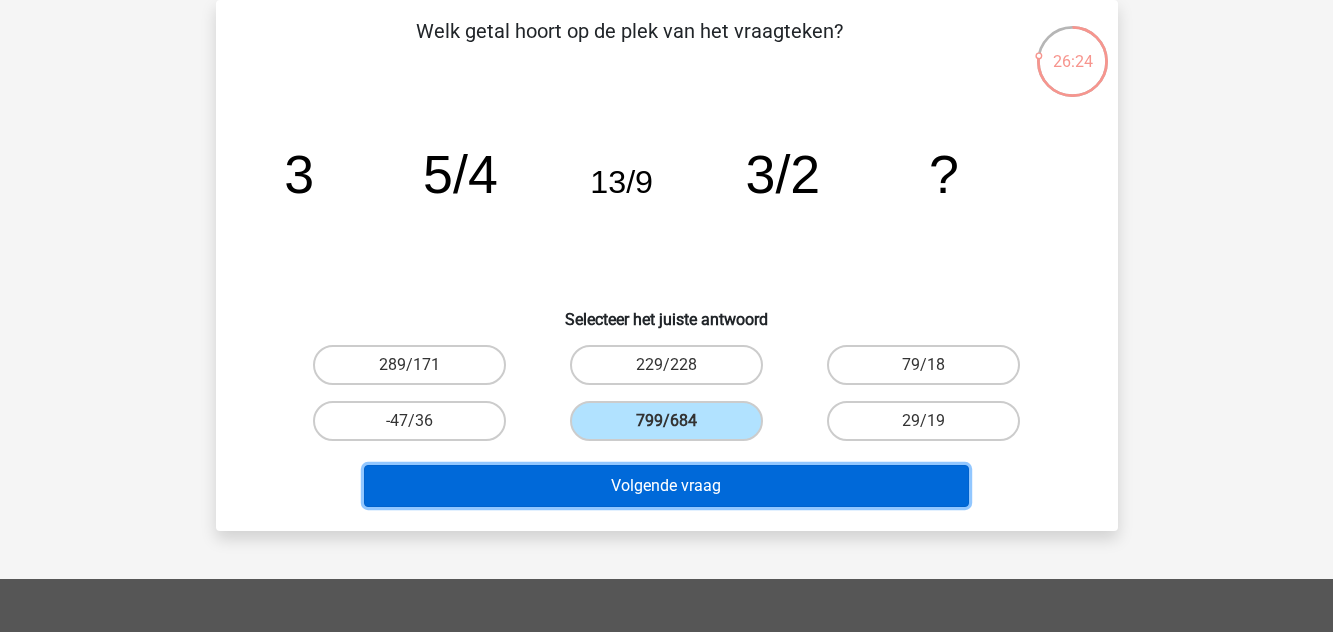 drag, startPoint x: 651, startPoint y: 486, endPoint x: 667, endPoint y: 447, distance: 42.154476 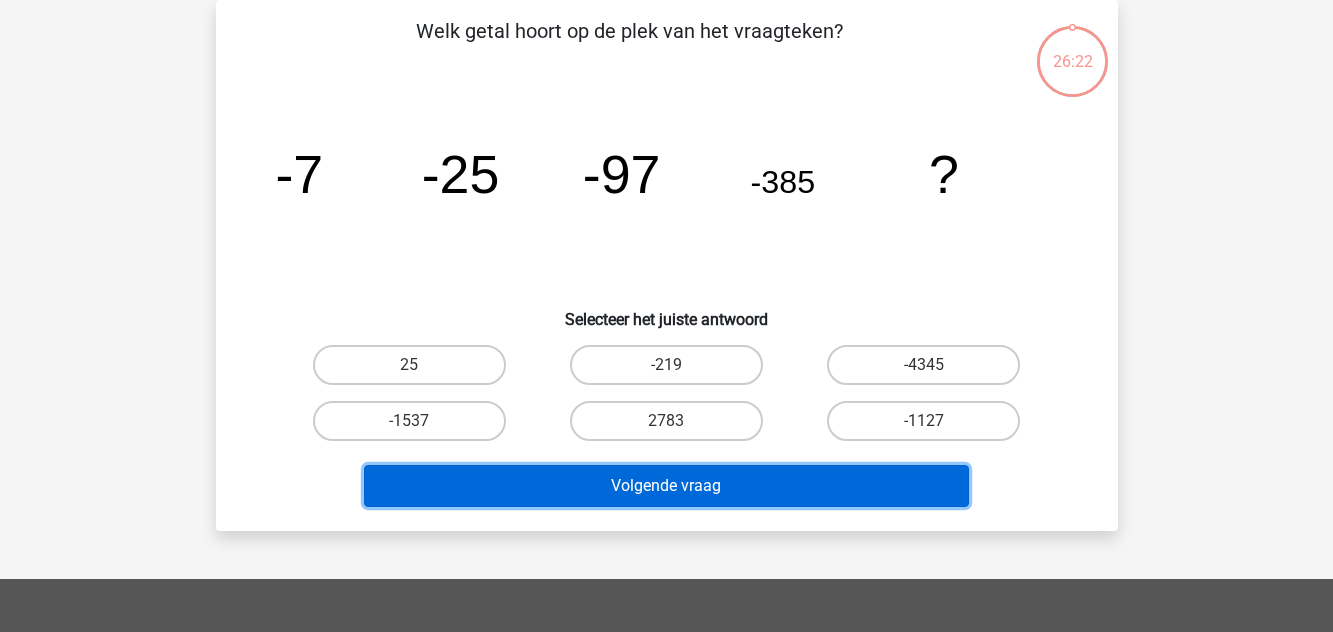 click on "Volgende vraag" at bounding box center (666, 486) 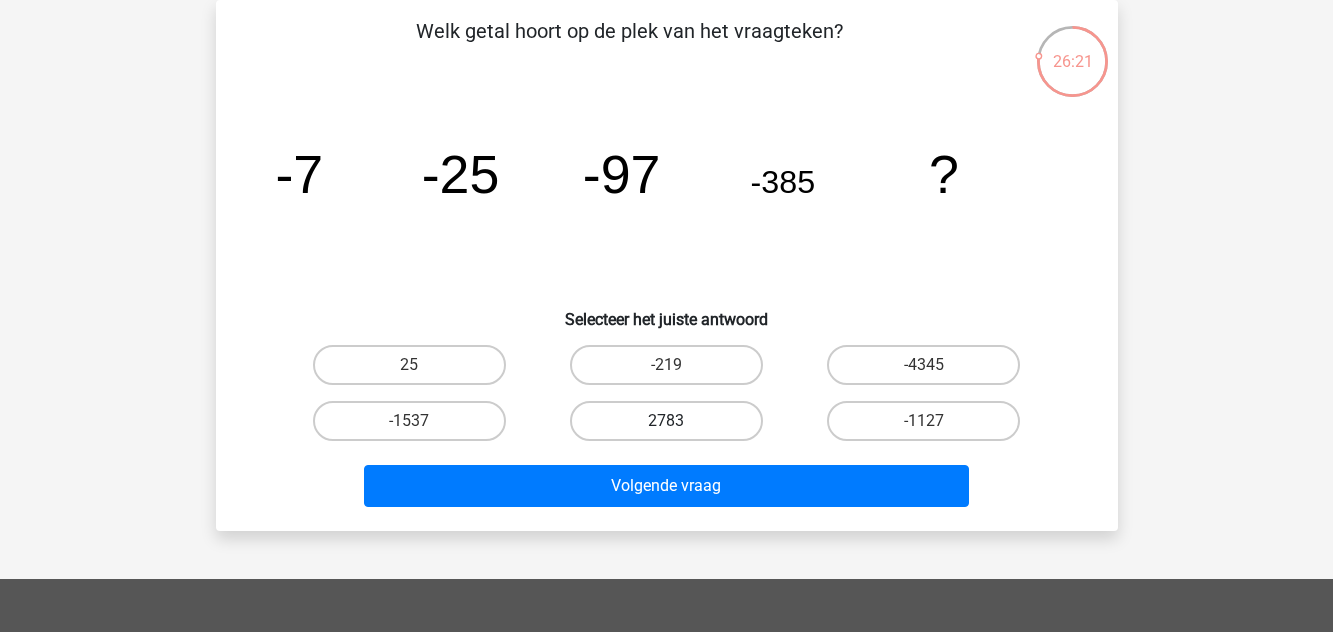 click on "2783" at bounding box center [666, 421] 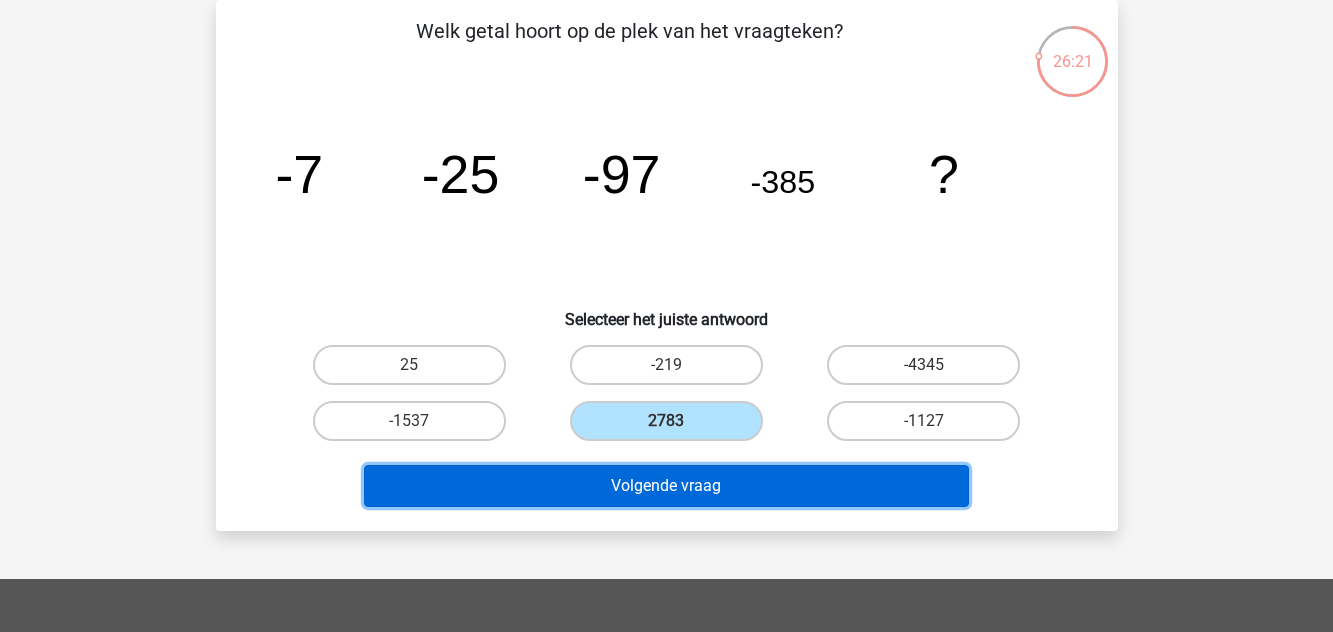click on "Volgende vraag" at bounding box center (666, 486) 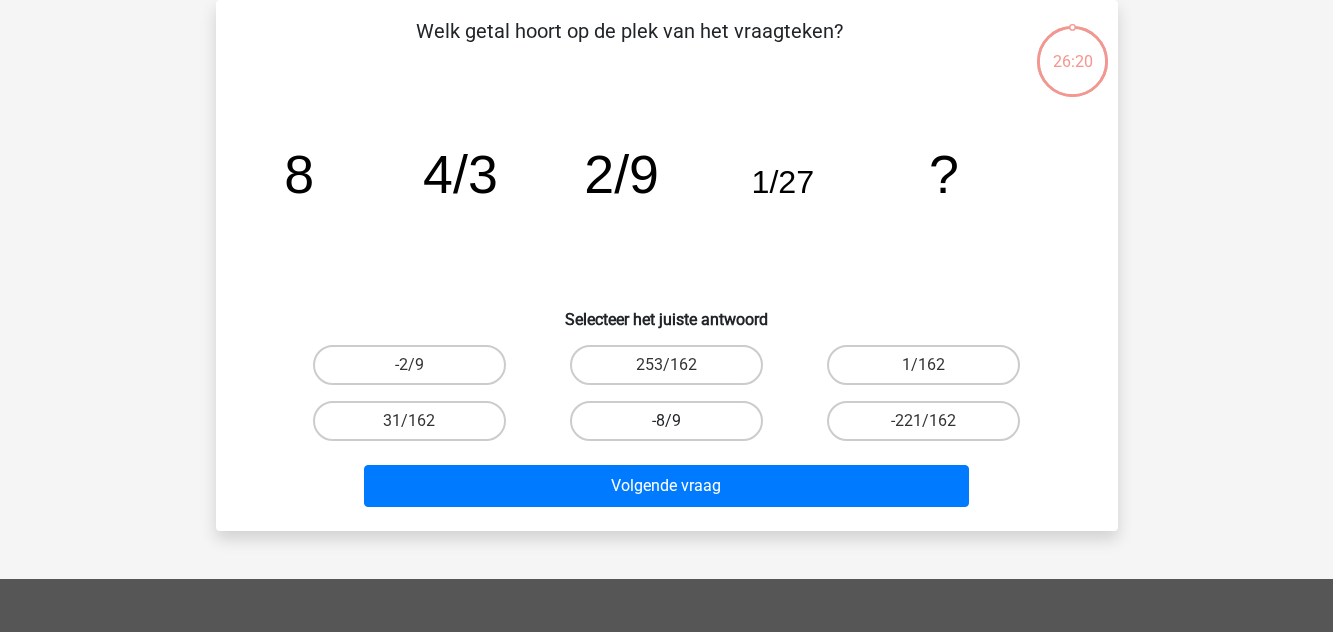 click on "-8/9" at bounding box center (666, 421) 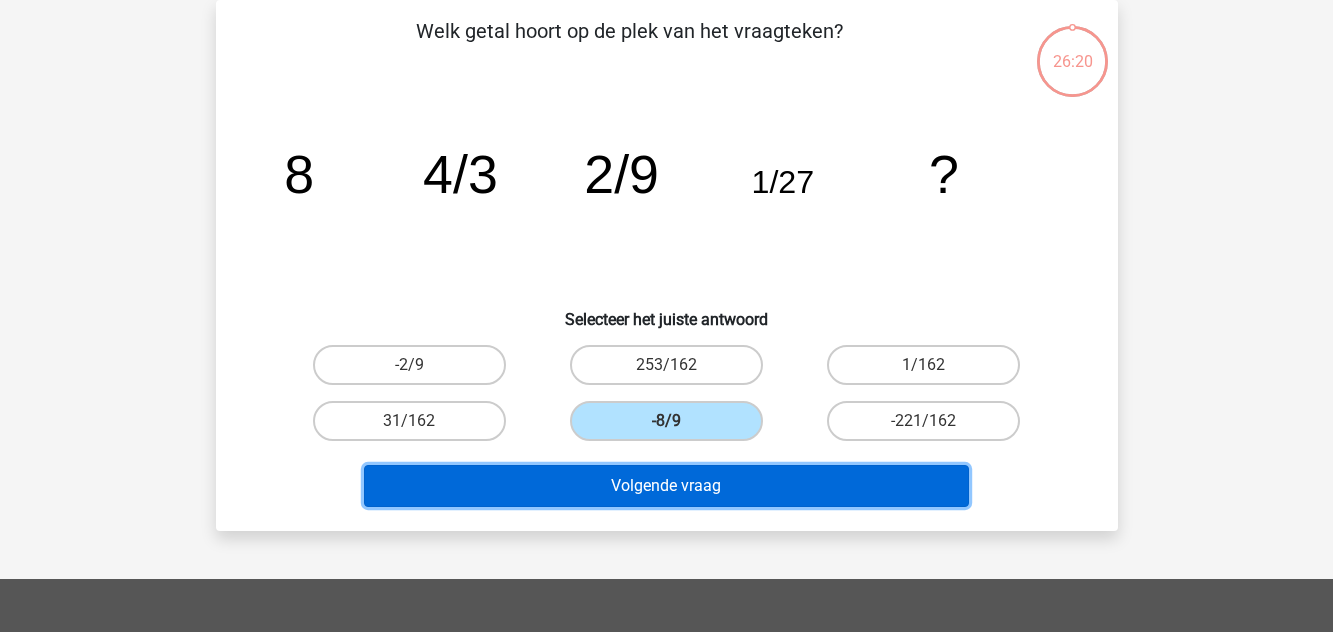 click on "Volgende vraag" at bounding box center [666, 486] 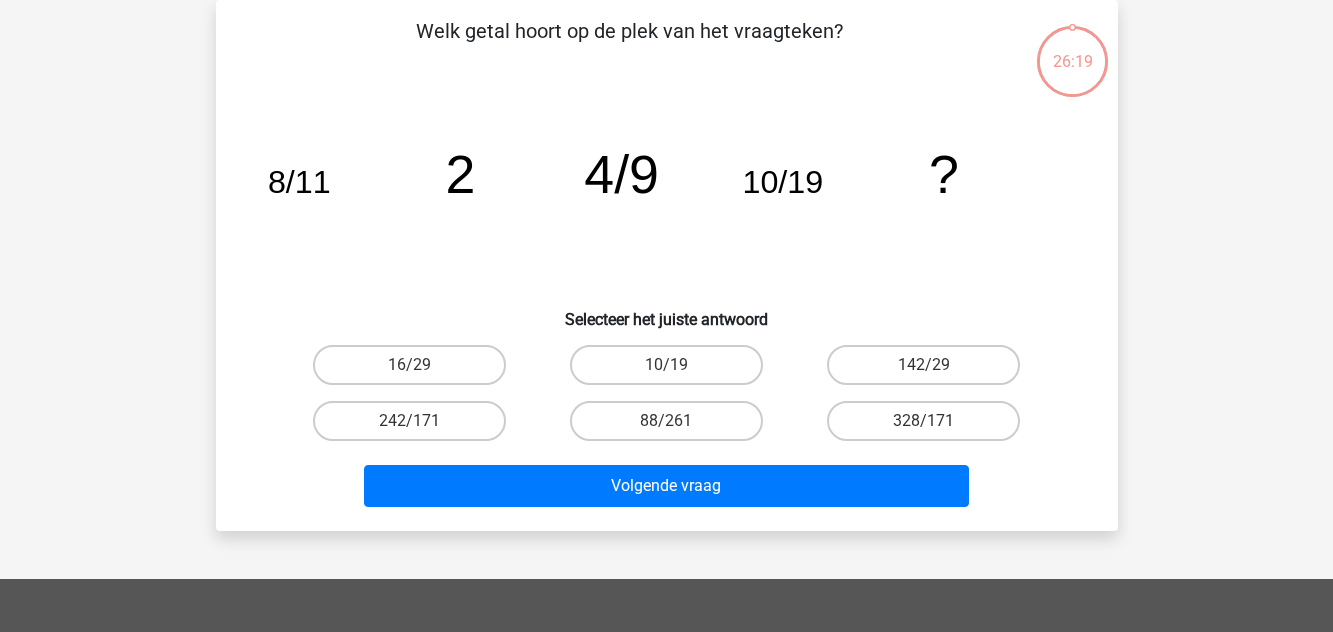 click on "88/261" at bounding box center [672, 427] 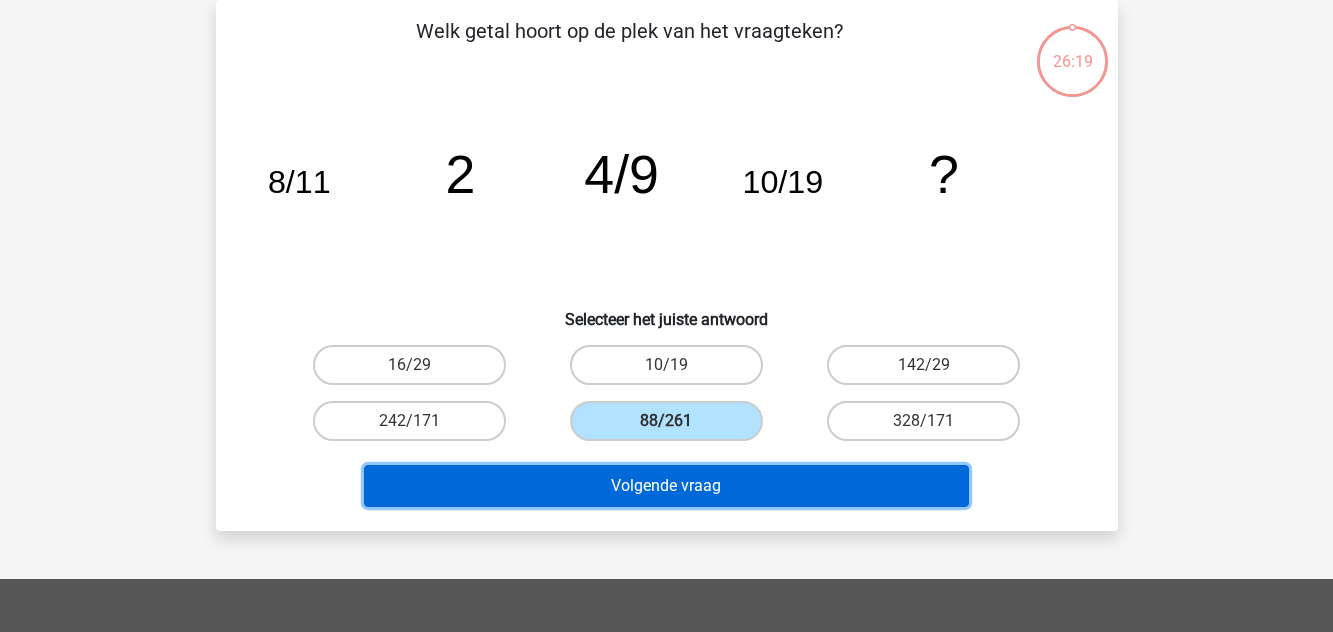 click on "Volgende vraag" at bounding box center [666, 486] 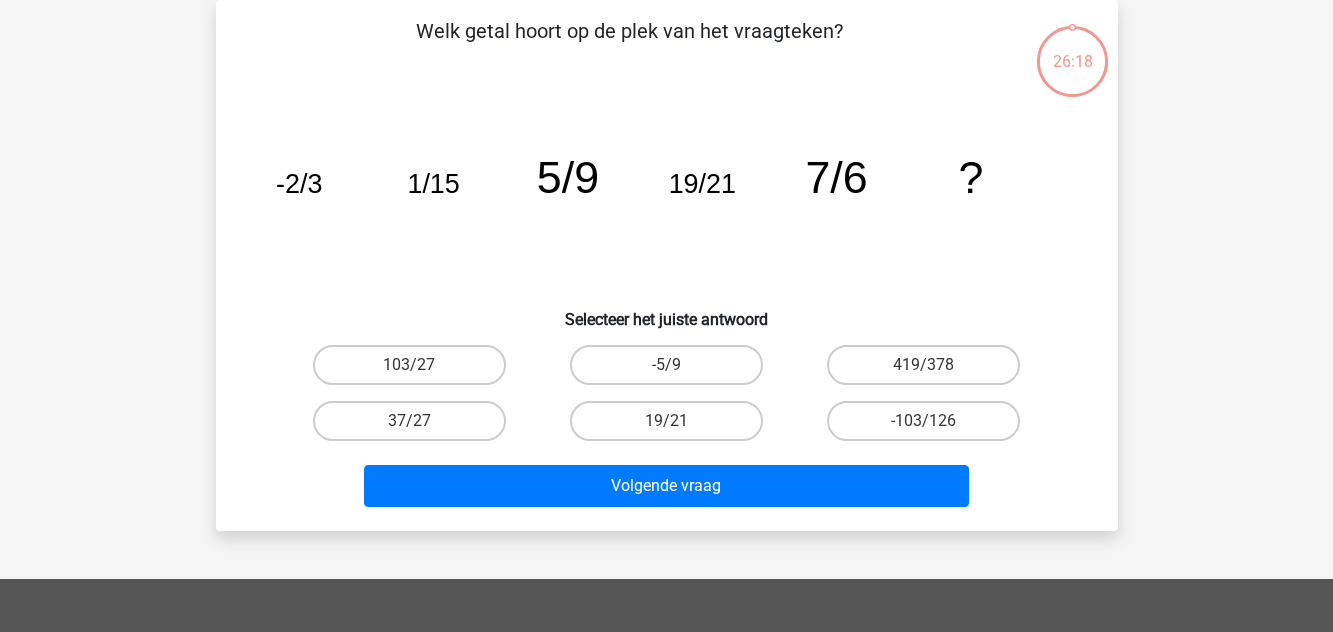 drag, startPoint x: 664, startPoint y: 429, endPoint x: 659, endPoint y: 444, distance: 15.811388 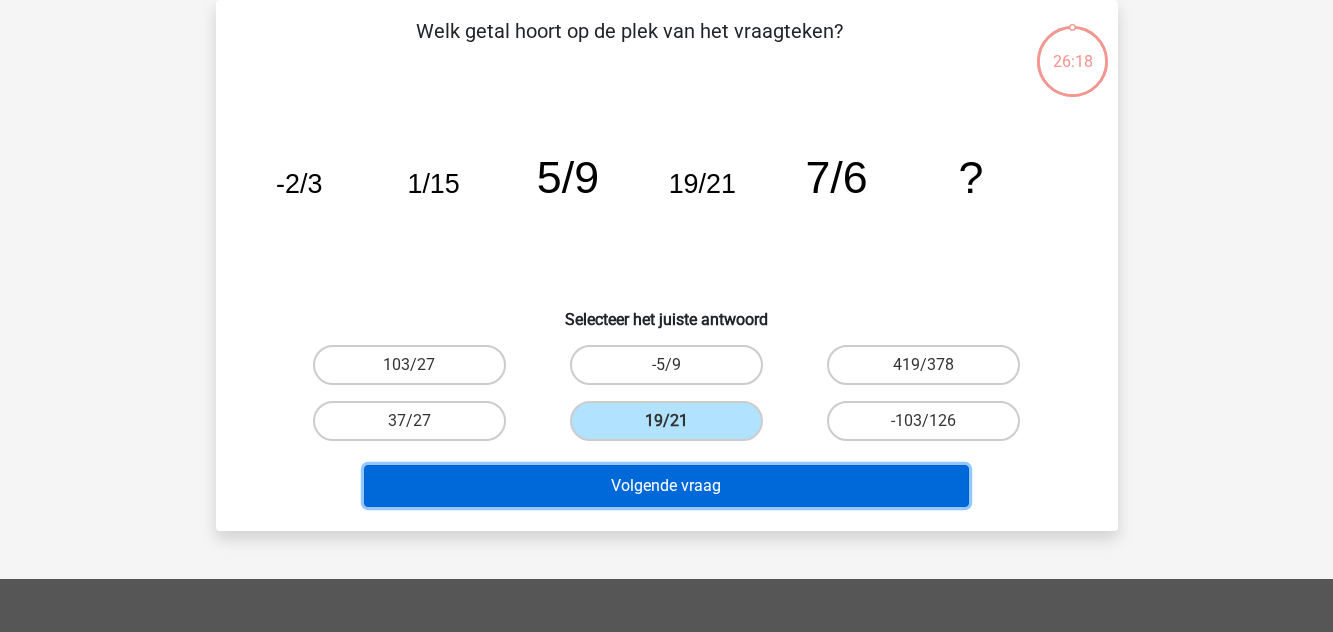 click on "Volgende vraag" at bounding box center (666, 486) 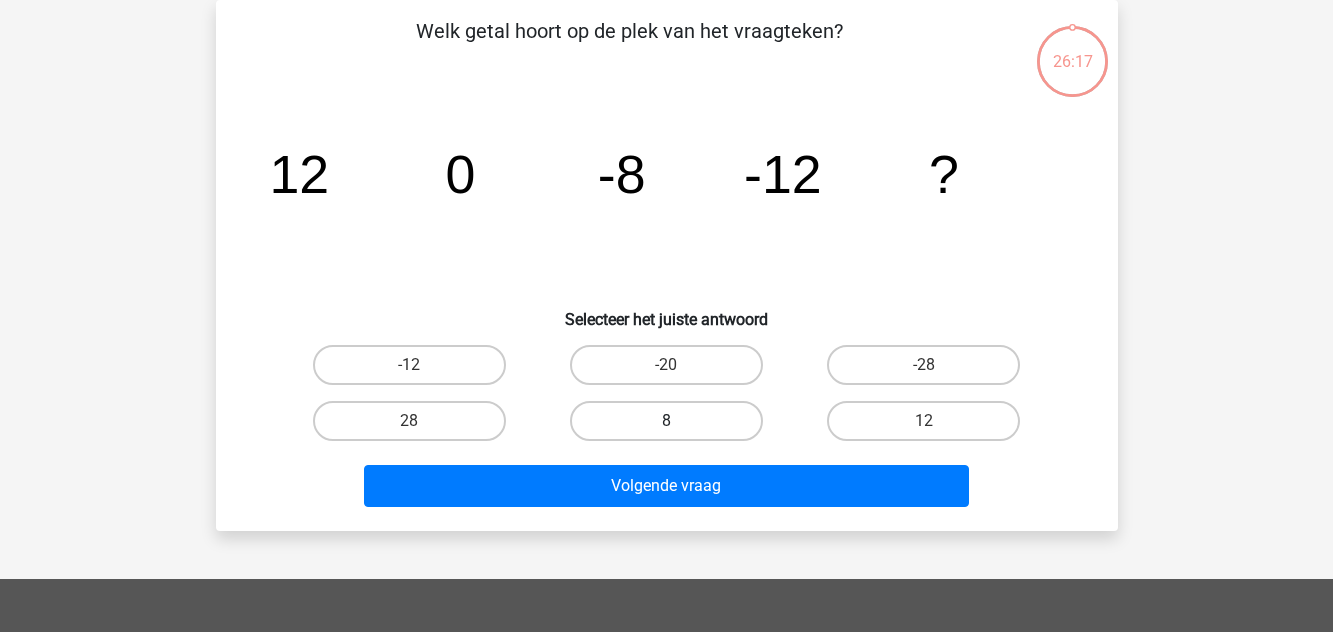 click on "8" at bounding box center [666, 421] 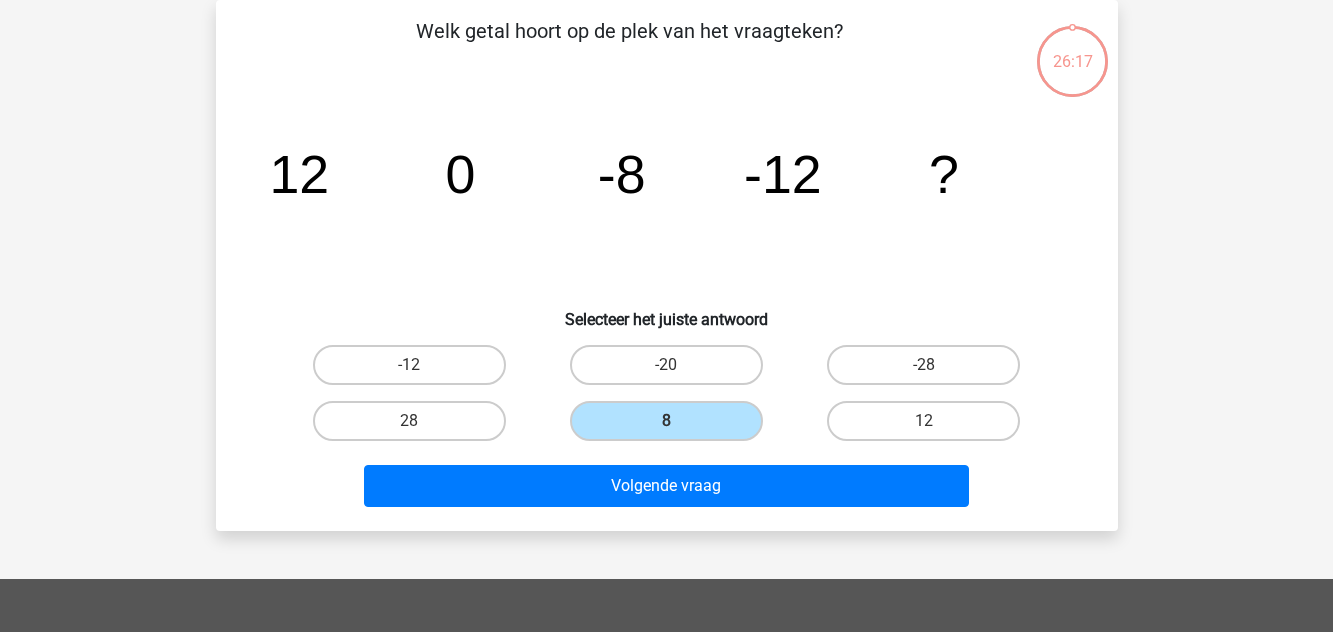 click on "Volgende vraag" at bounding box center [667, 482] 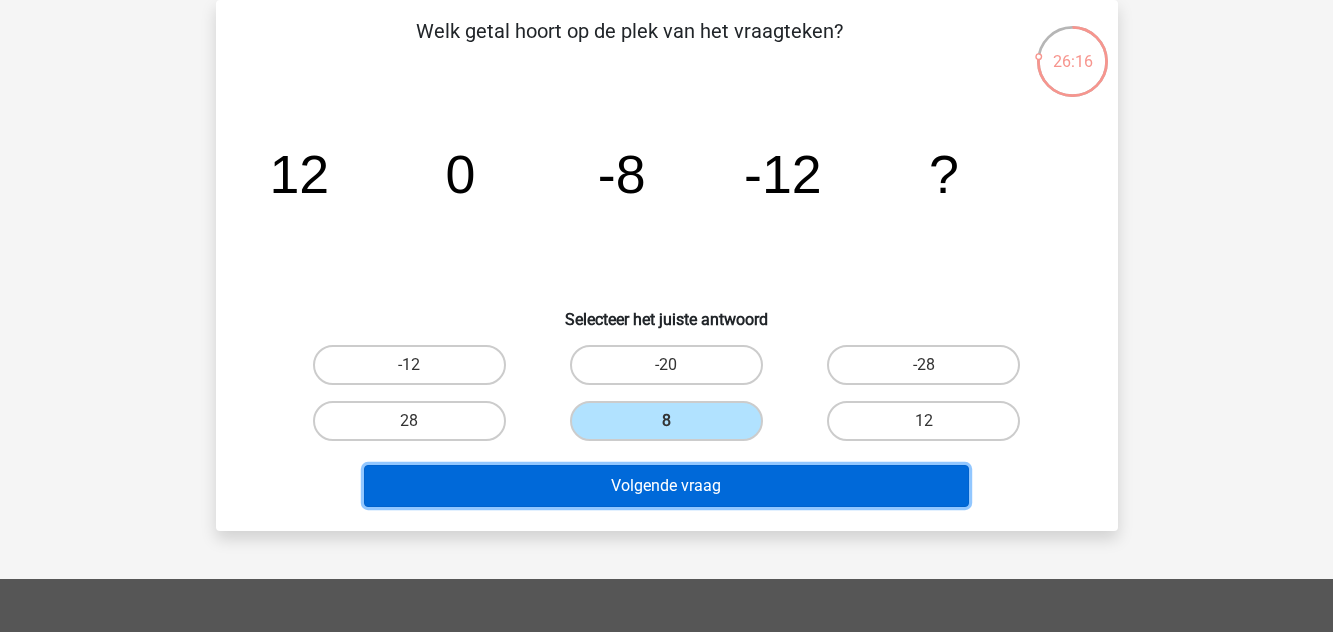 click on "Volgende vraag" at bounding box center [666, 486] 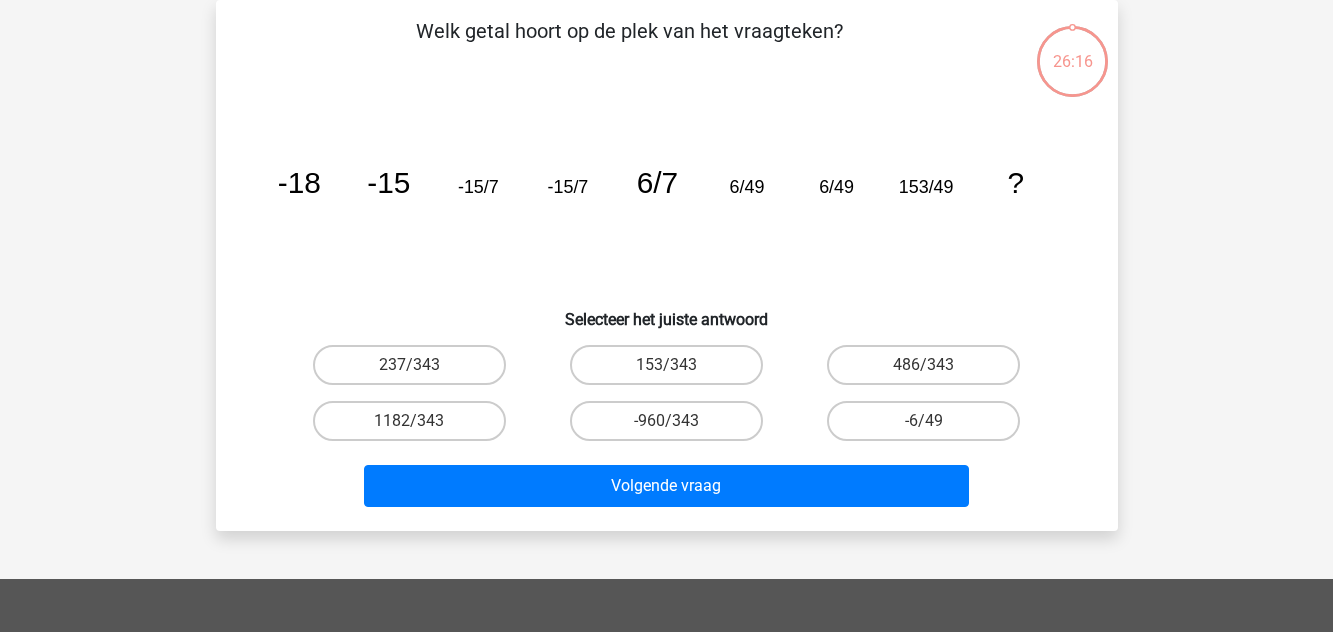 click on "-960/343" at bounding box center [672, 427] 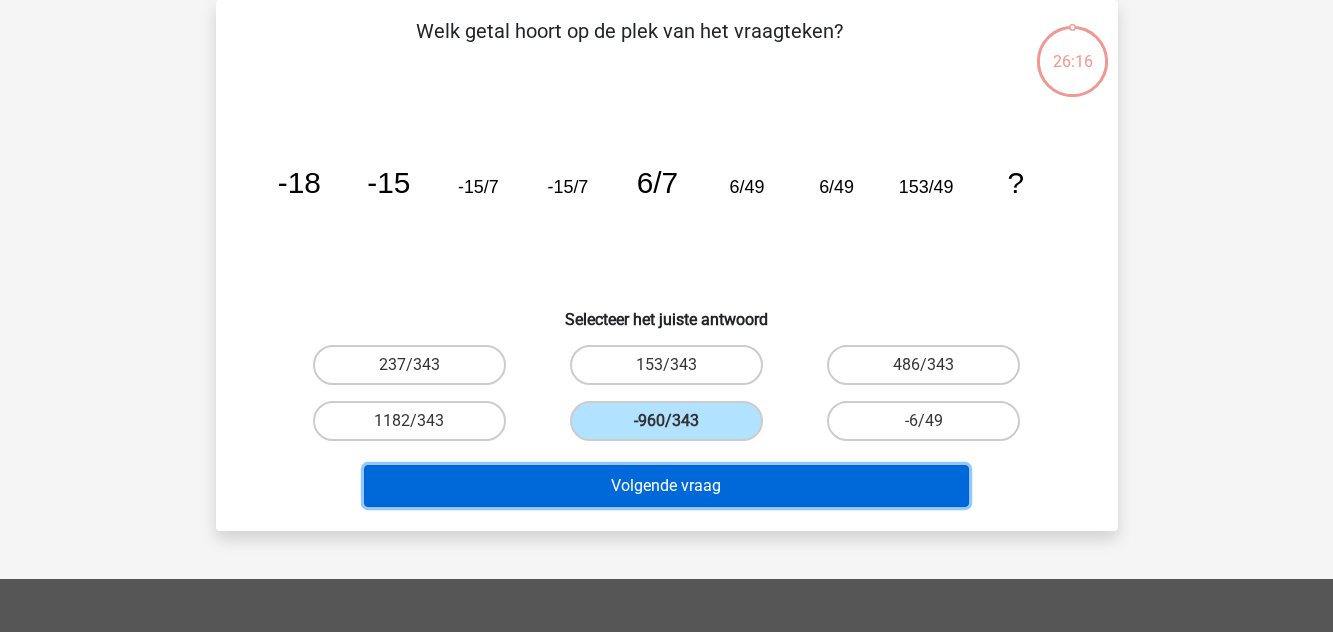 click on "Volgende vraag" at bounding box center [666, 486] 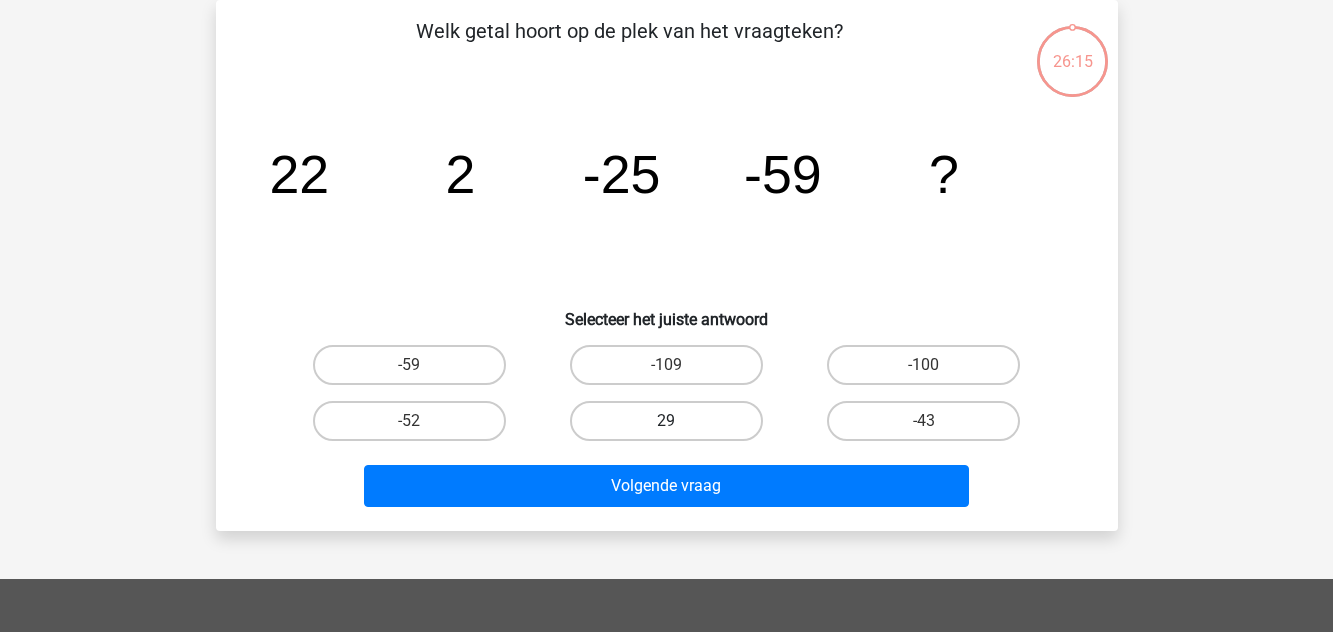 click on "29" at bounding box center (666, 421) 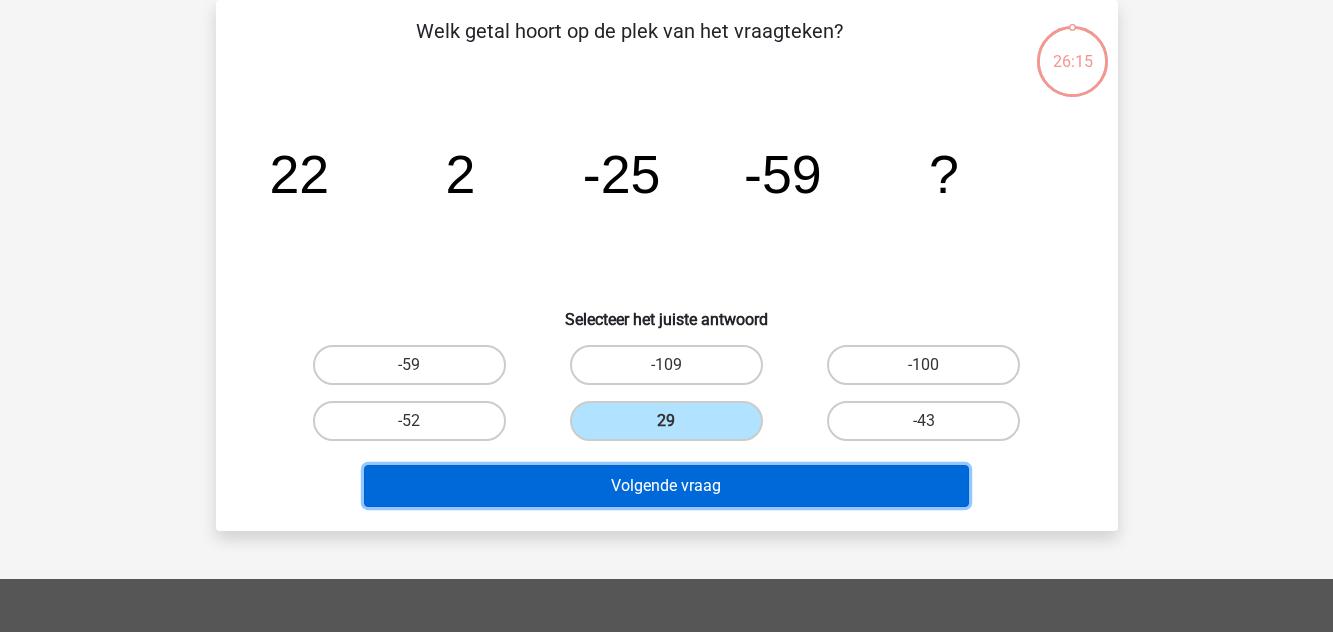 click on "Volgende vraag" at bounding box center (666, 486) 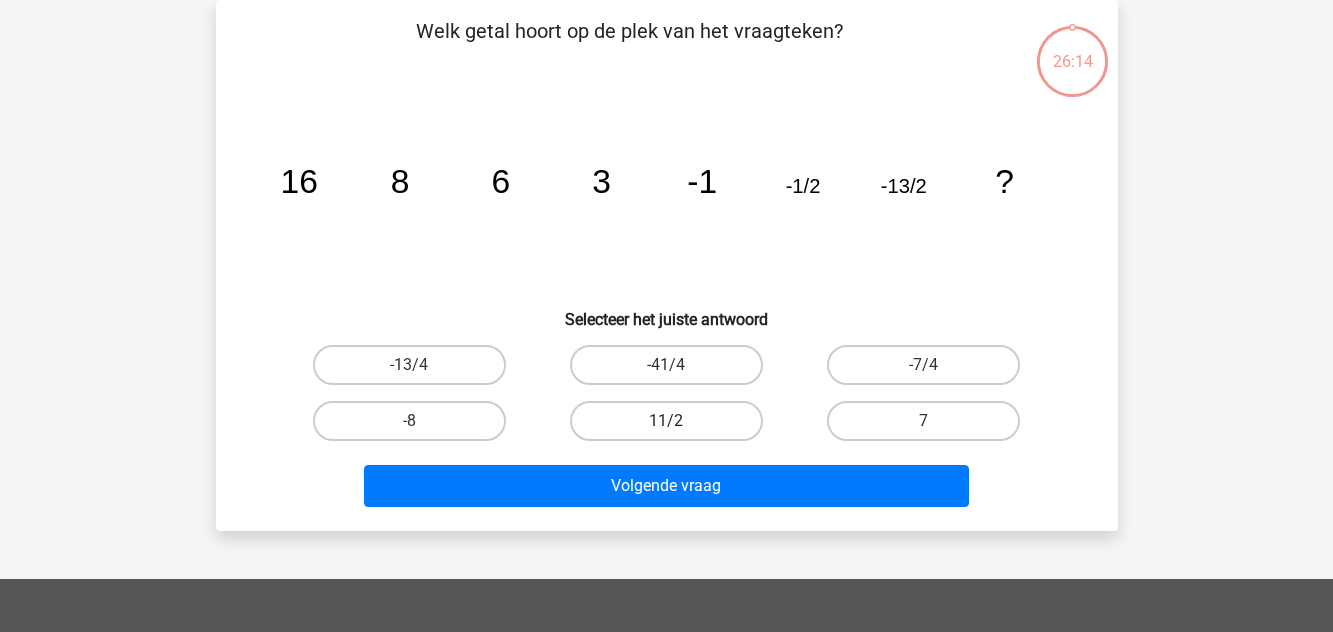 drag, startPoint x: 657, startPoint y: 438, endPoint x: 656, endPoint y: 425, distance: 13.038404 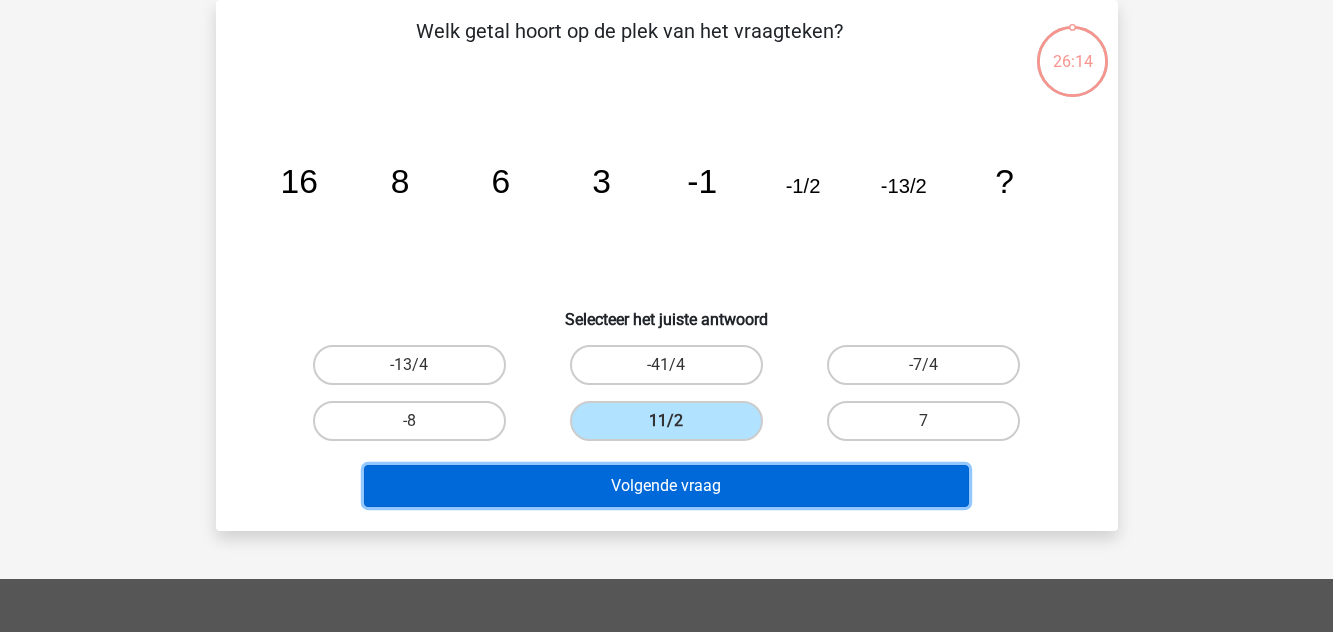 click on "Volgende vraag" at bounding box center [666, 486] 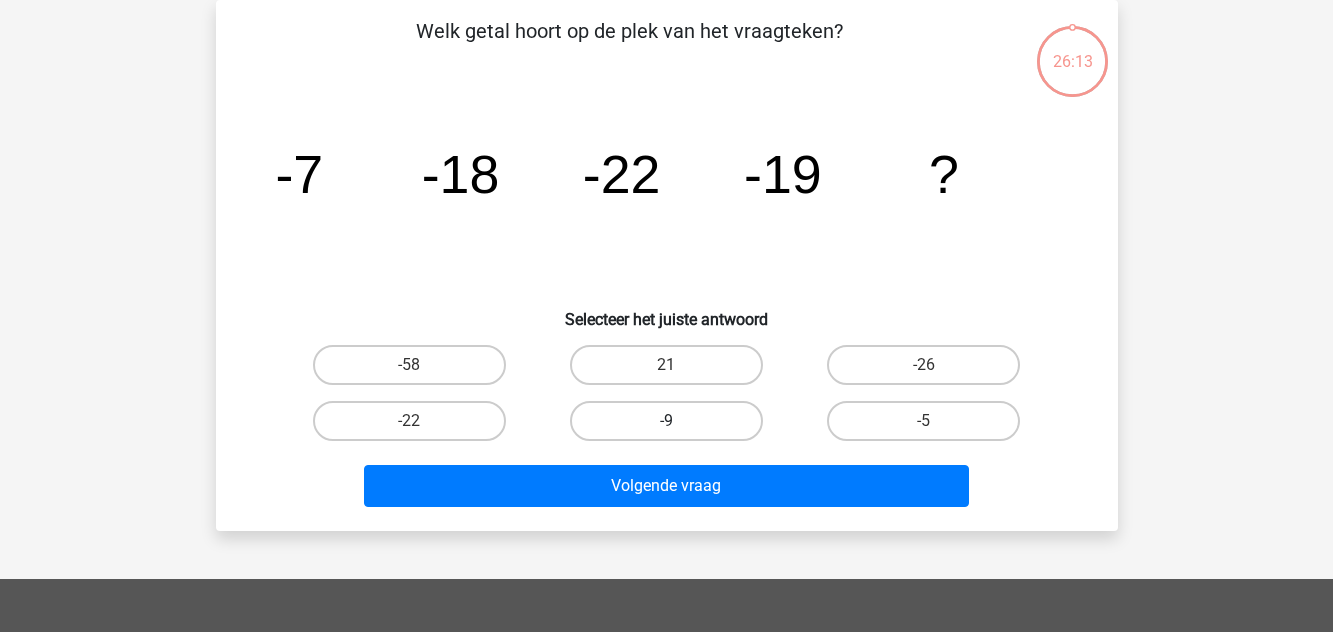 click on "-9" at bounding box center (666, 421) 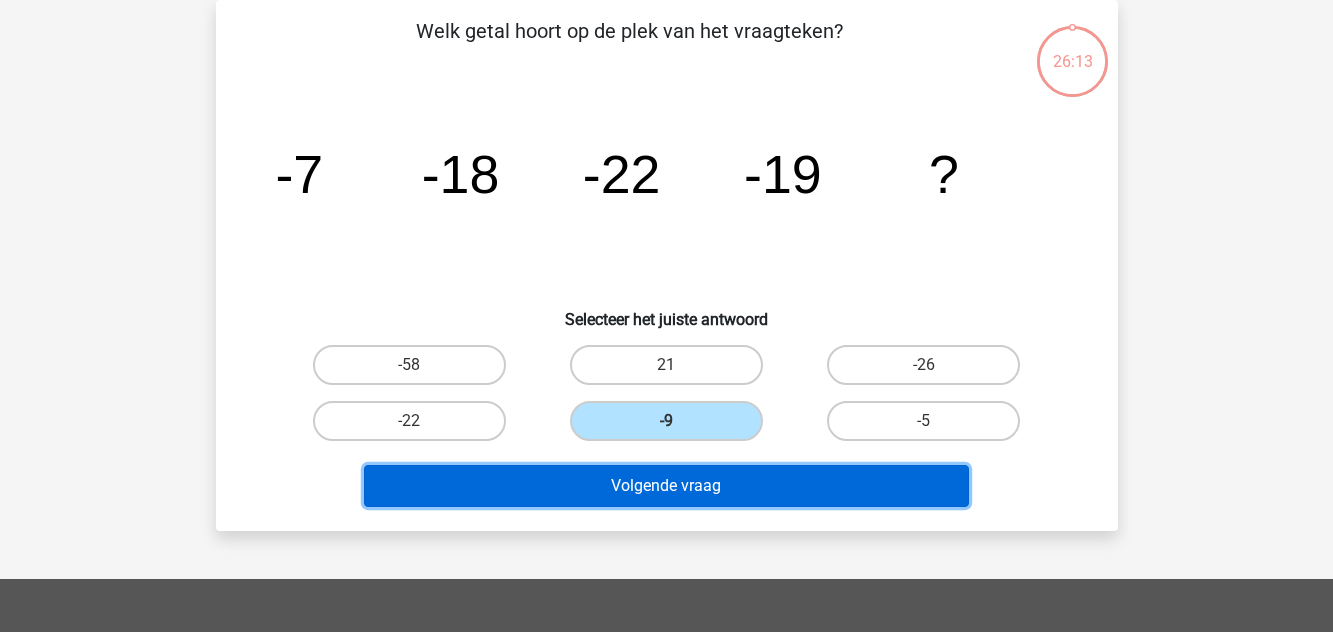 click on "Volgende vraag" at bounding box center [666, 486] 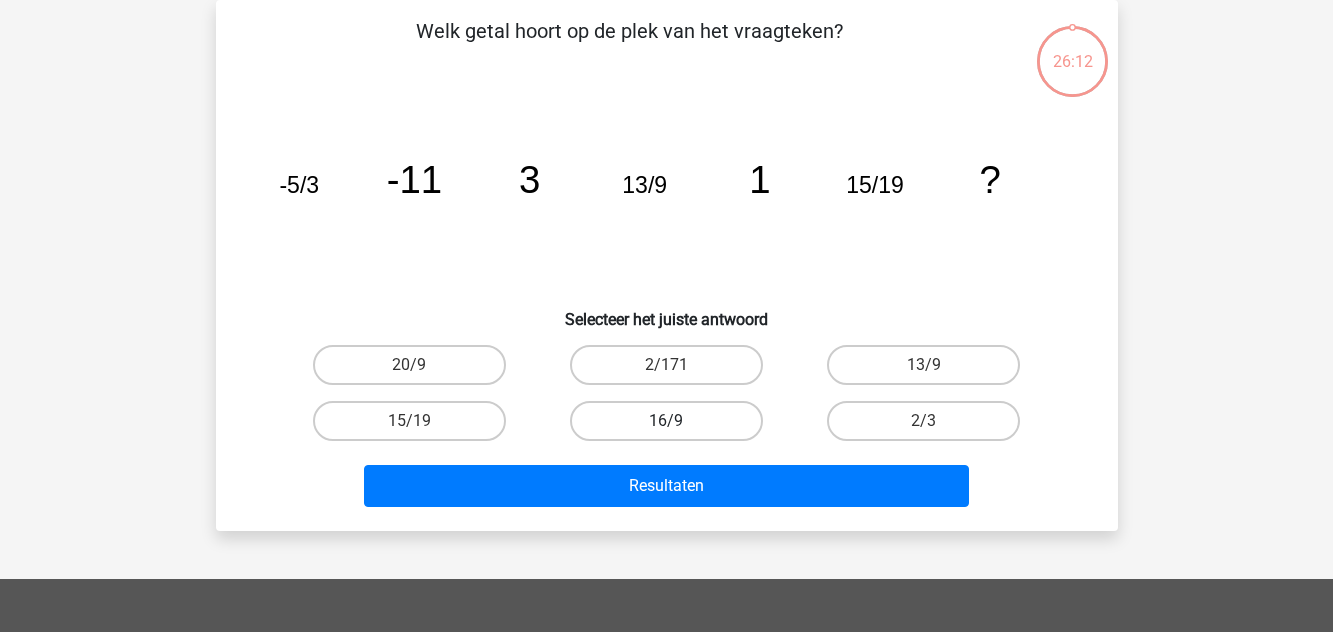 click on "16/9" at bounding box center (666, 421) 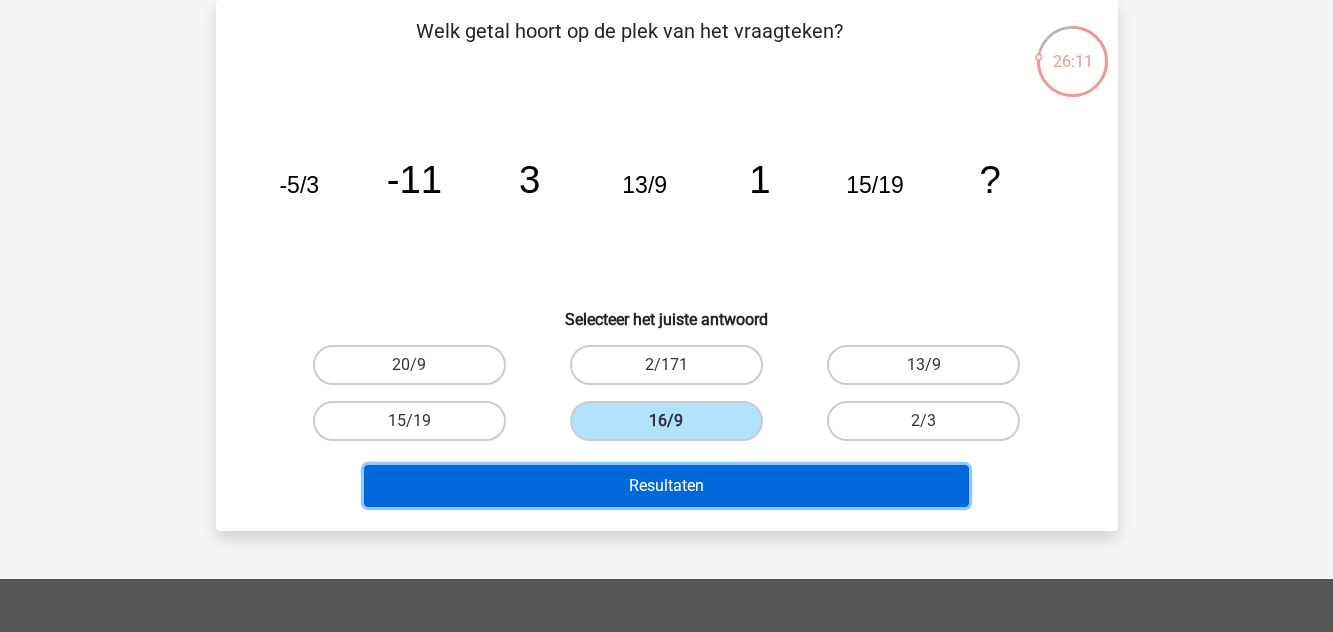 click on "Resultaten" at bounding box center [666, 486] 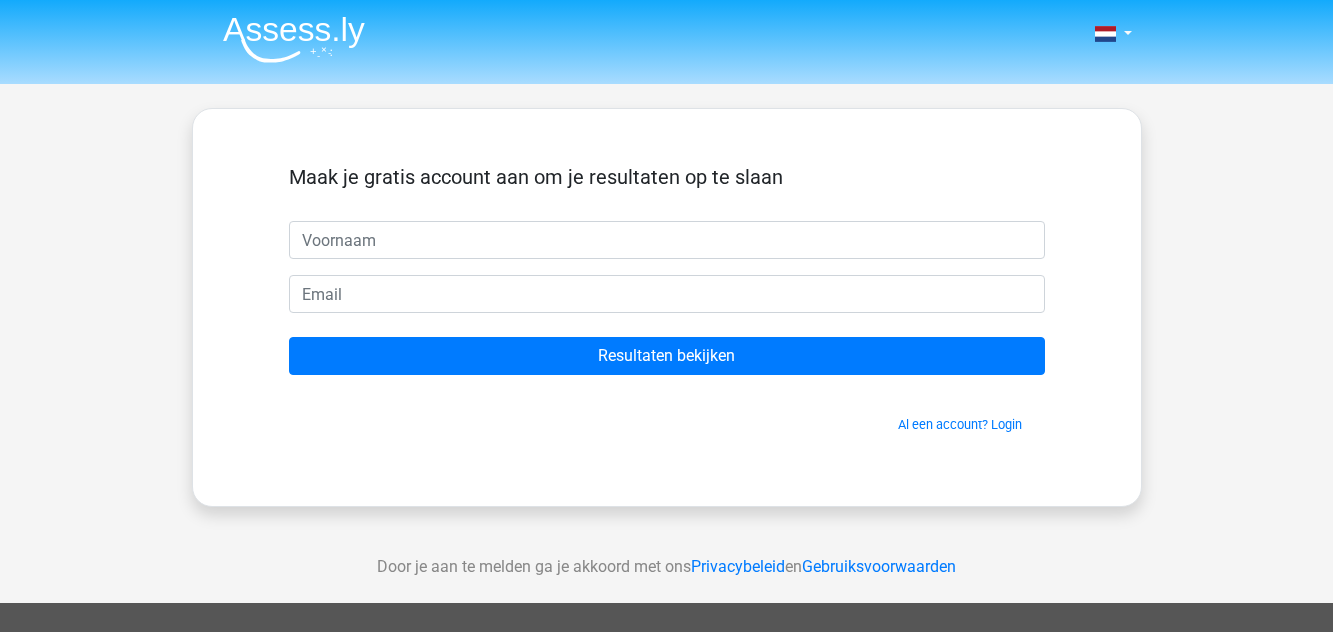 scroll, scrollTop: 0, scrollLeft: 0, axis: both 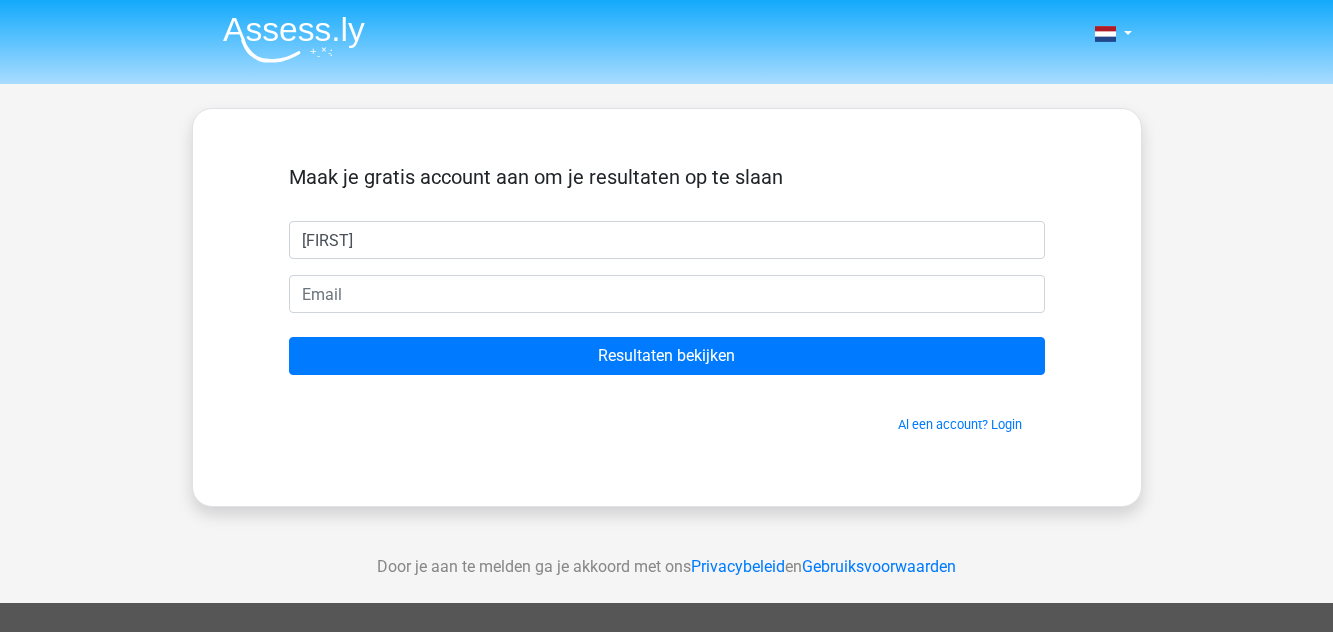 type on "valerie" 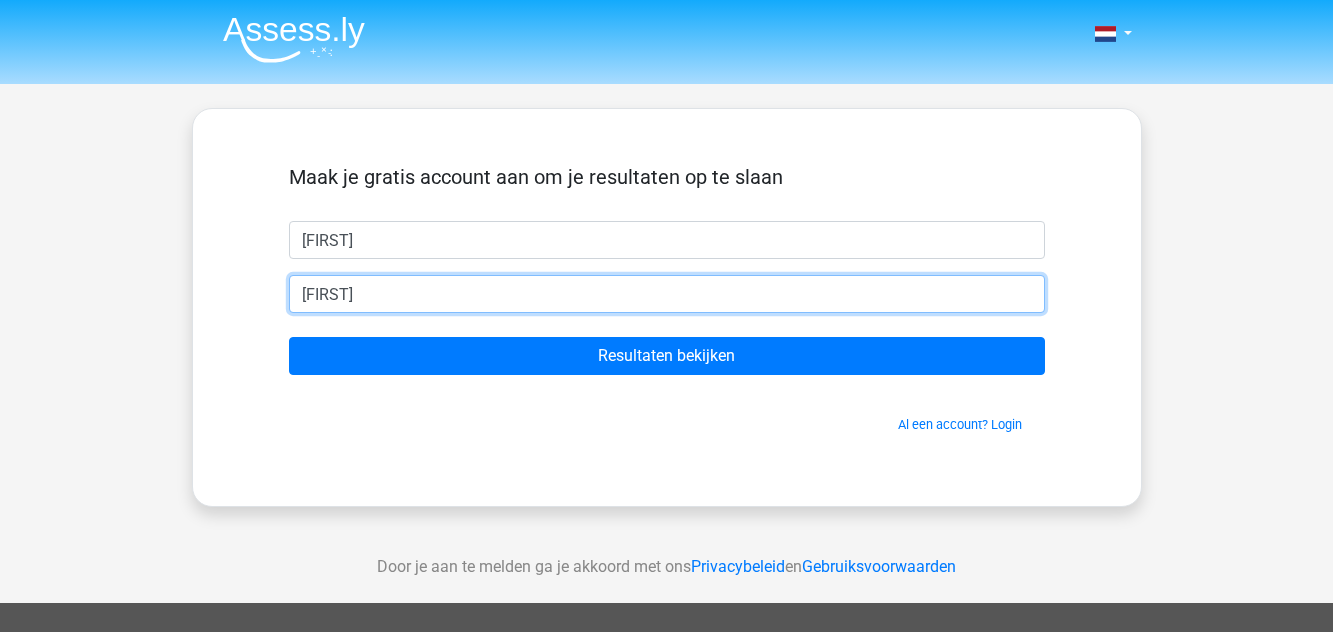 type on "valerie.helder@hotmail.com" 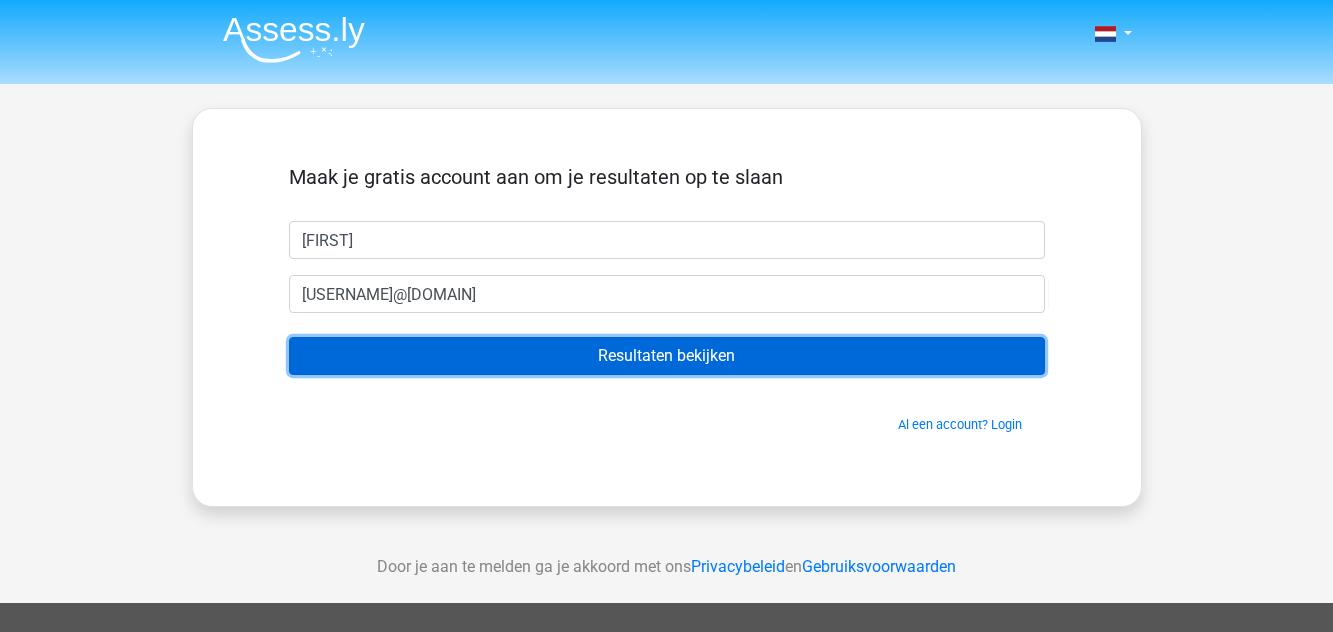 click on "Resultaten bekijken" at bounding box center (667, 356) 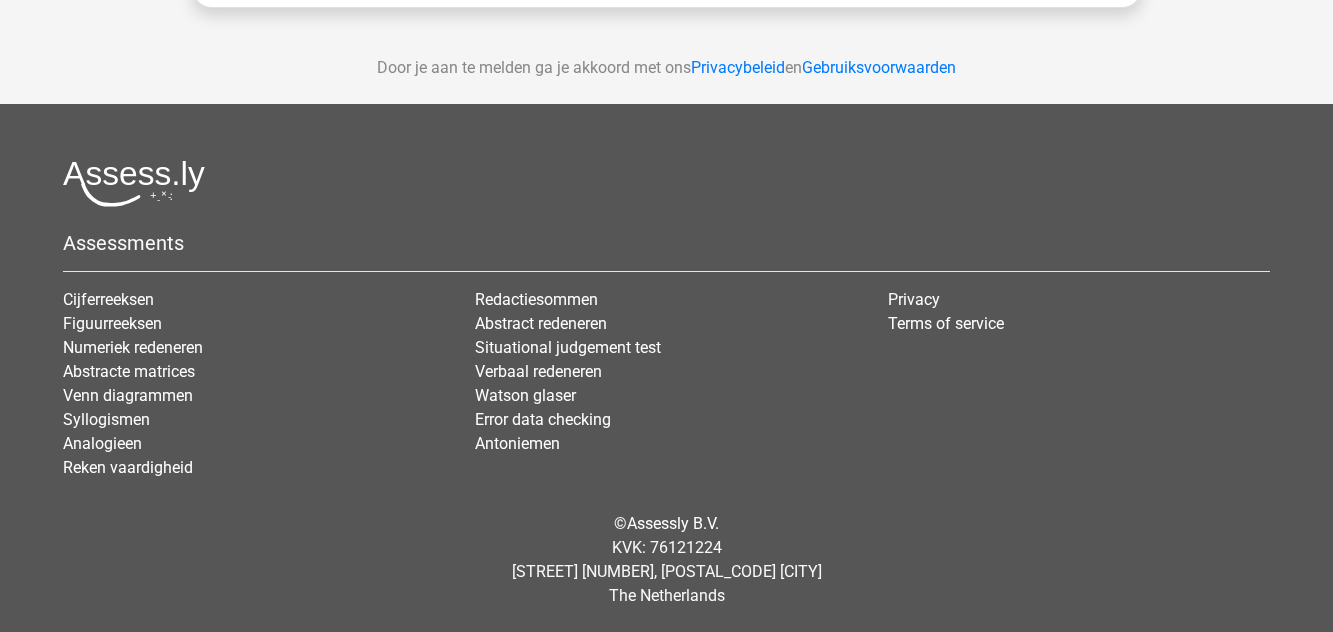 scroll, scrollTop: 165, scrollLeft: 0, axis: vertical 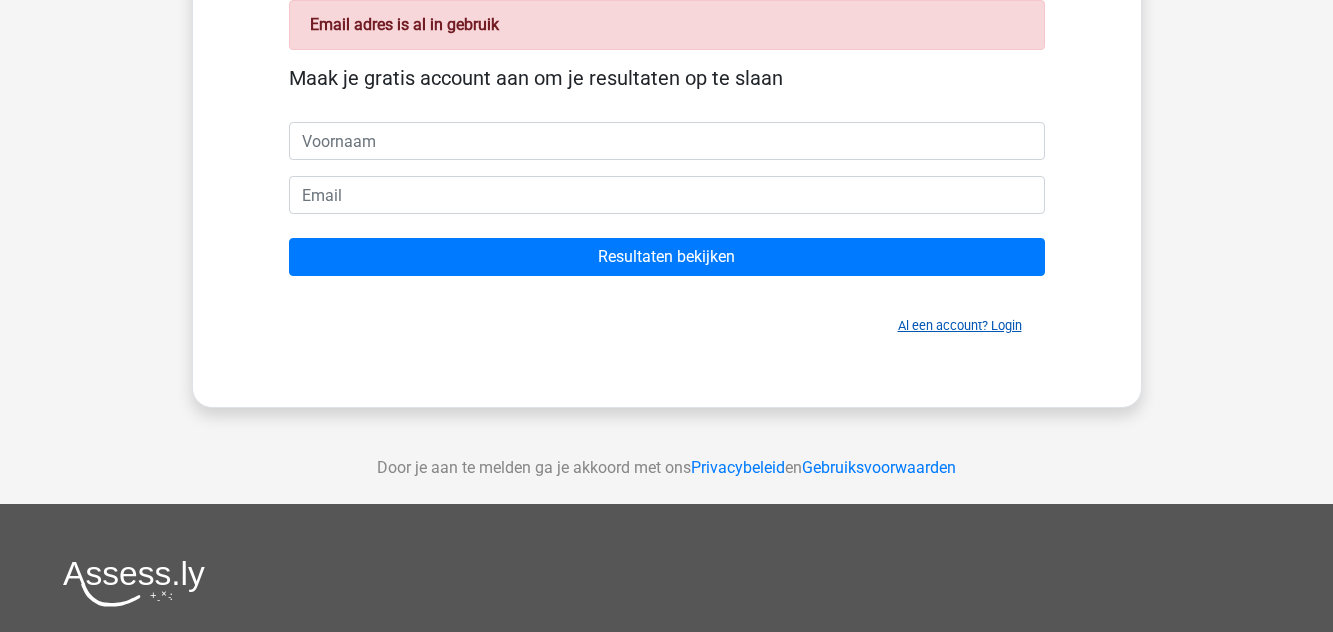 click on "Al een account? Login" at bounding box center (960, 325) 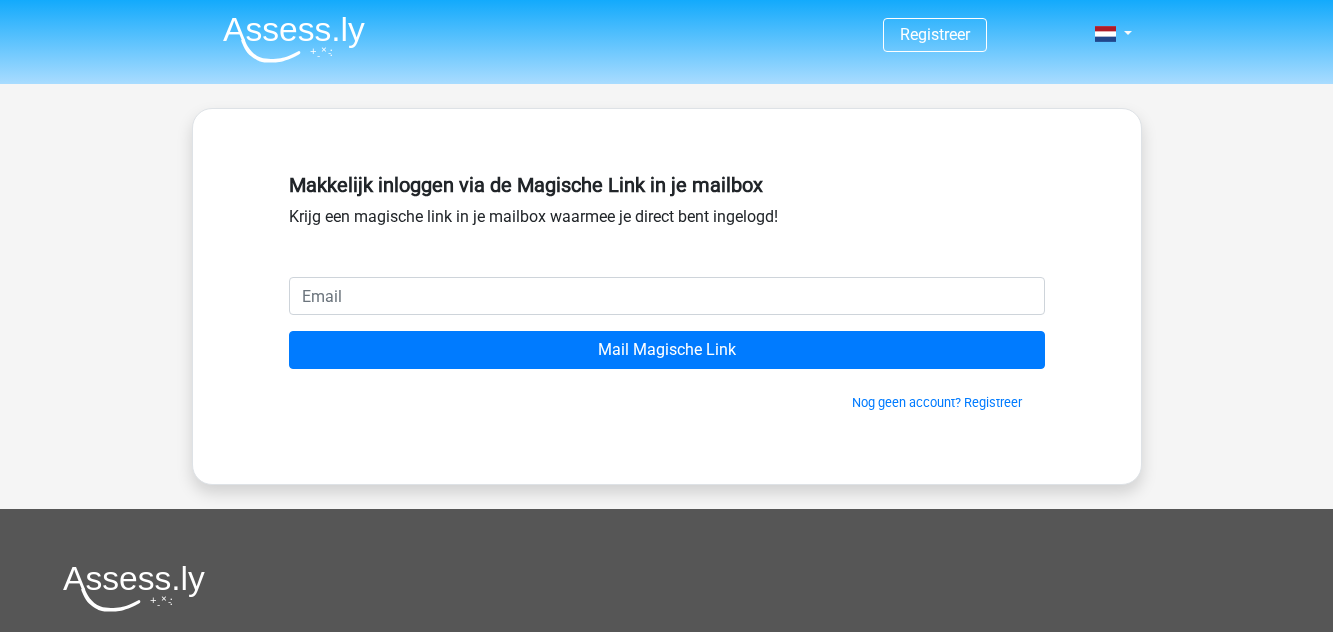 scroll, scrollTop: 0, scrollLeft: 0, axis: both 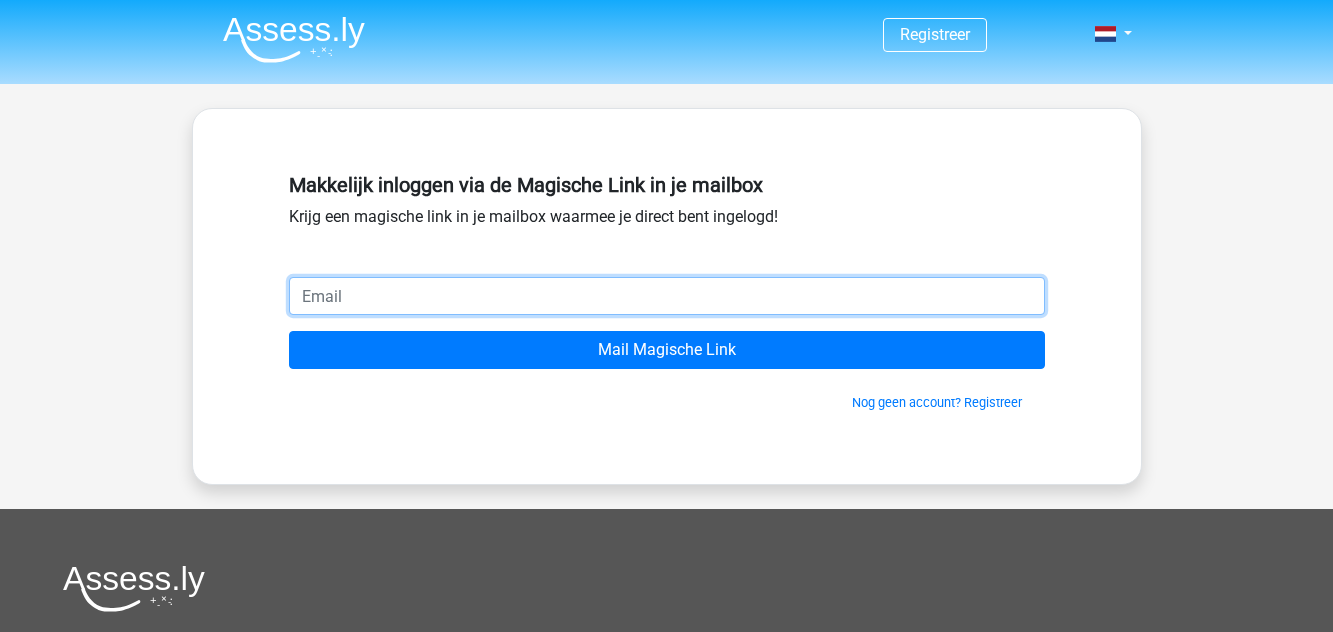 click at bounding box center (667, 296) 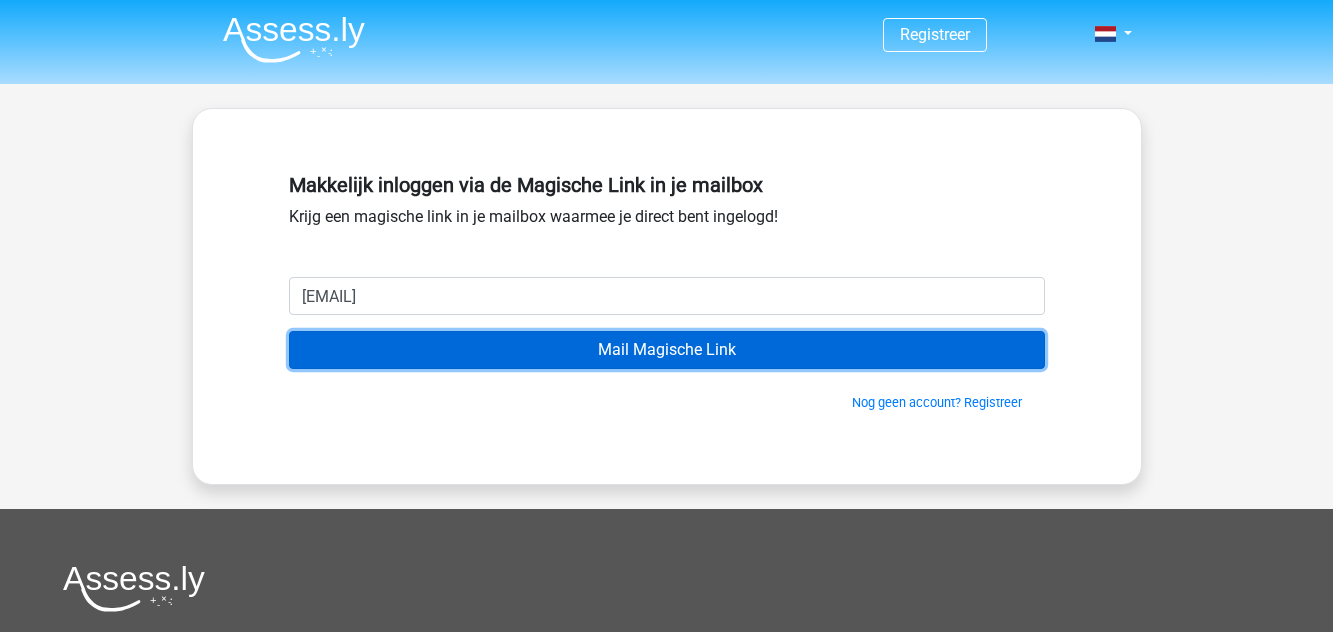 click on "Mail Magische Link" at bounding box center (667, 350) 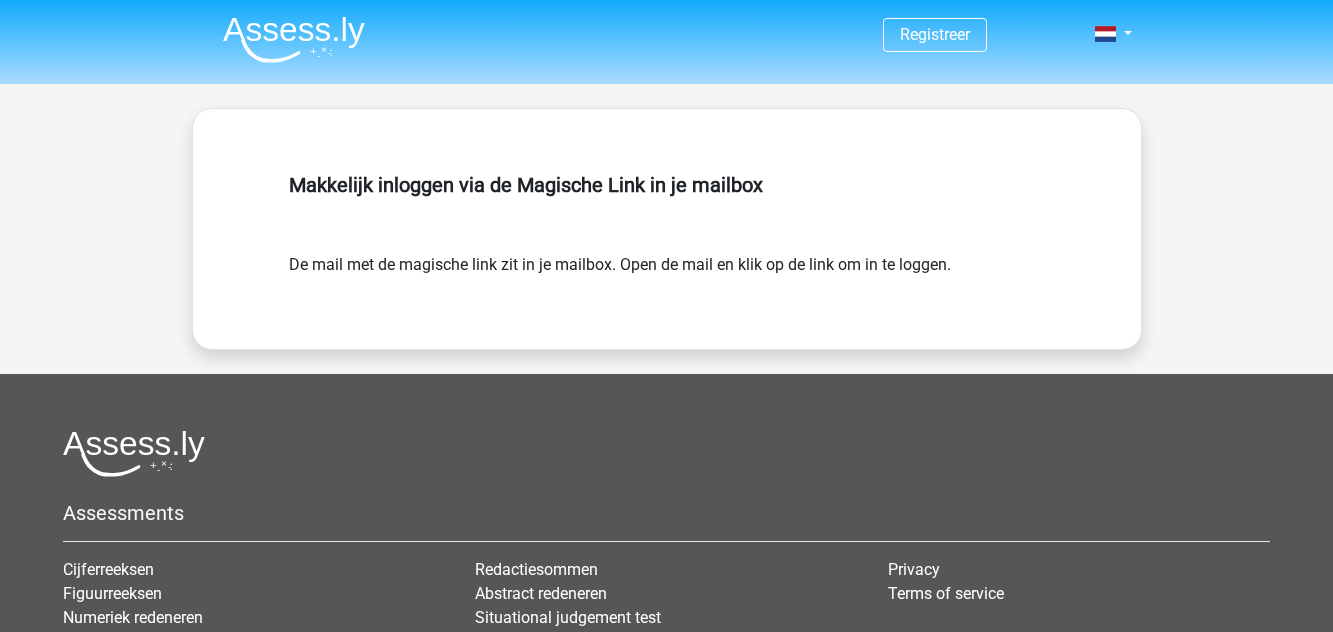 scroll, scrollTop: 0, scrollLeft: 0, axis: both 